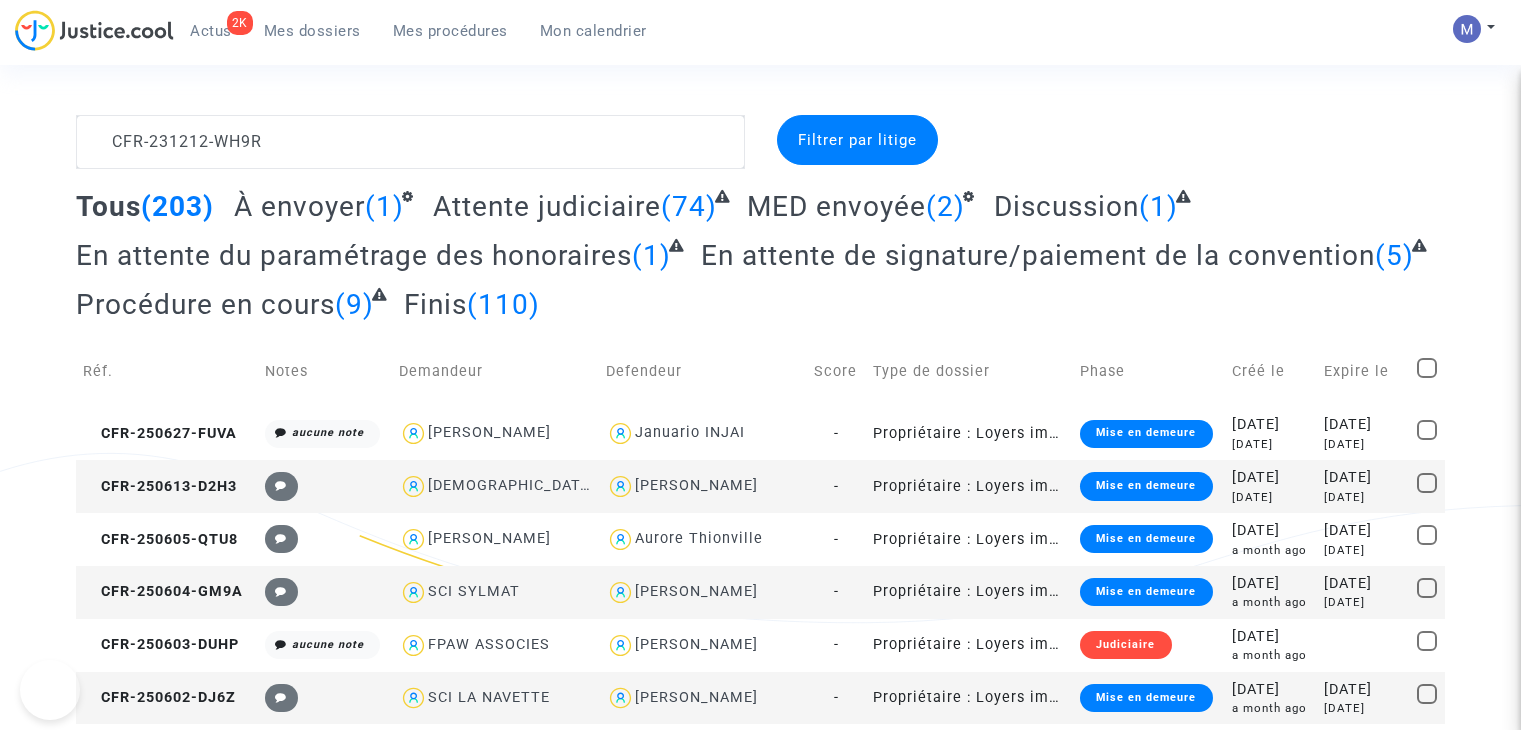 scroll, scrollTop: 0, scrollLeft: 0, axis: both 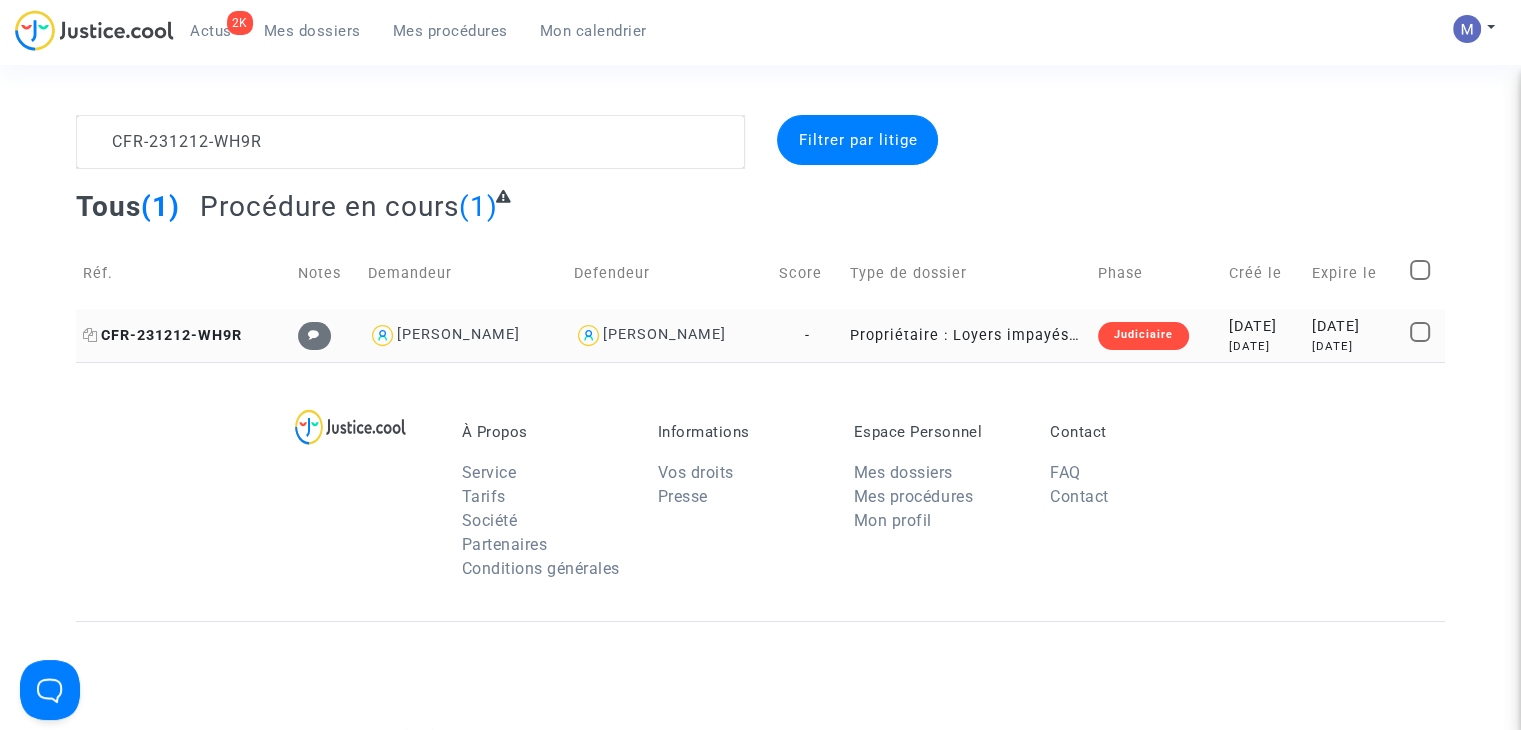 type on "CFR-231212-WH9R" 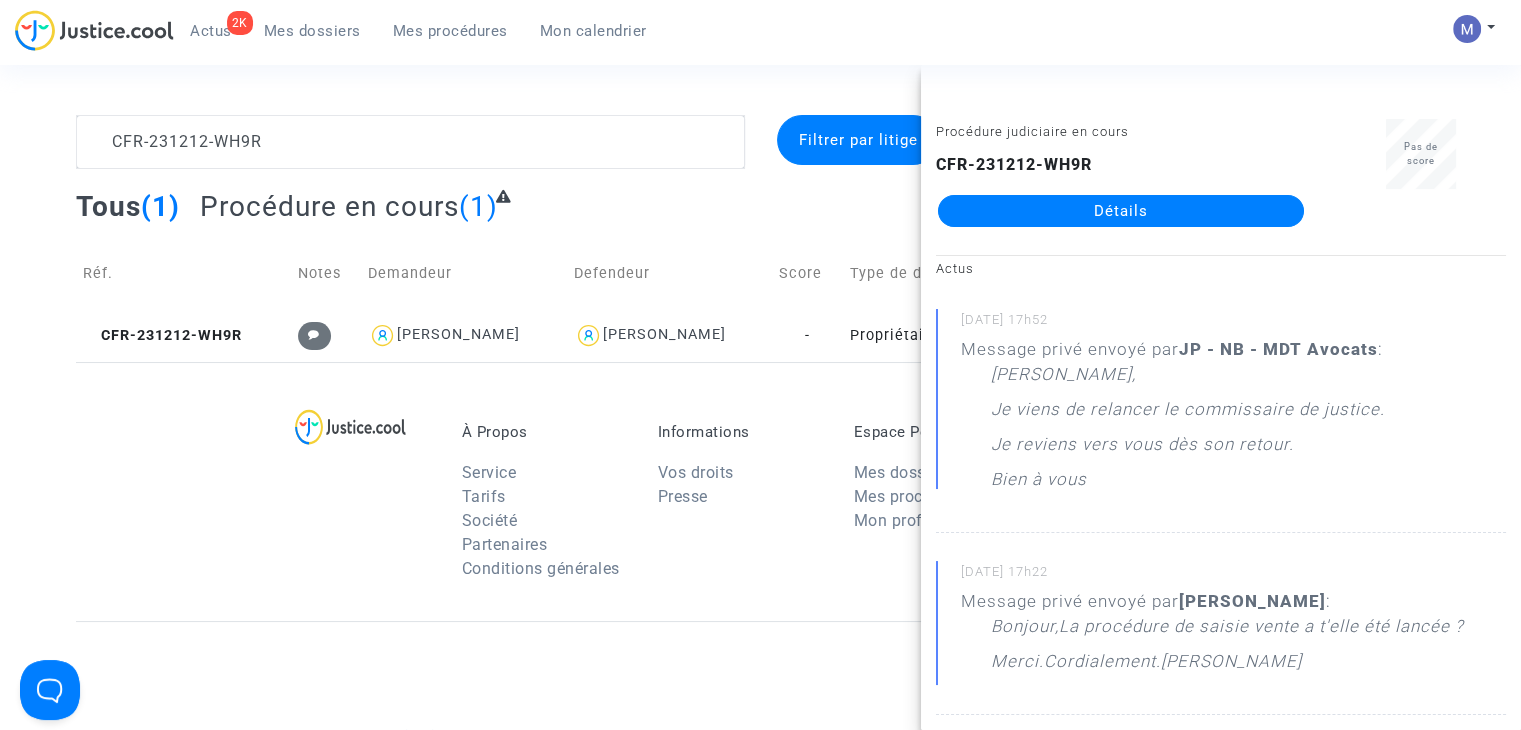 click on "Détails" 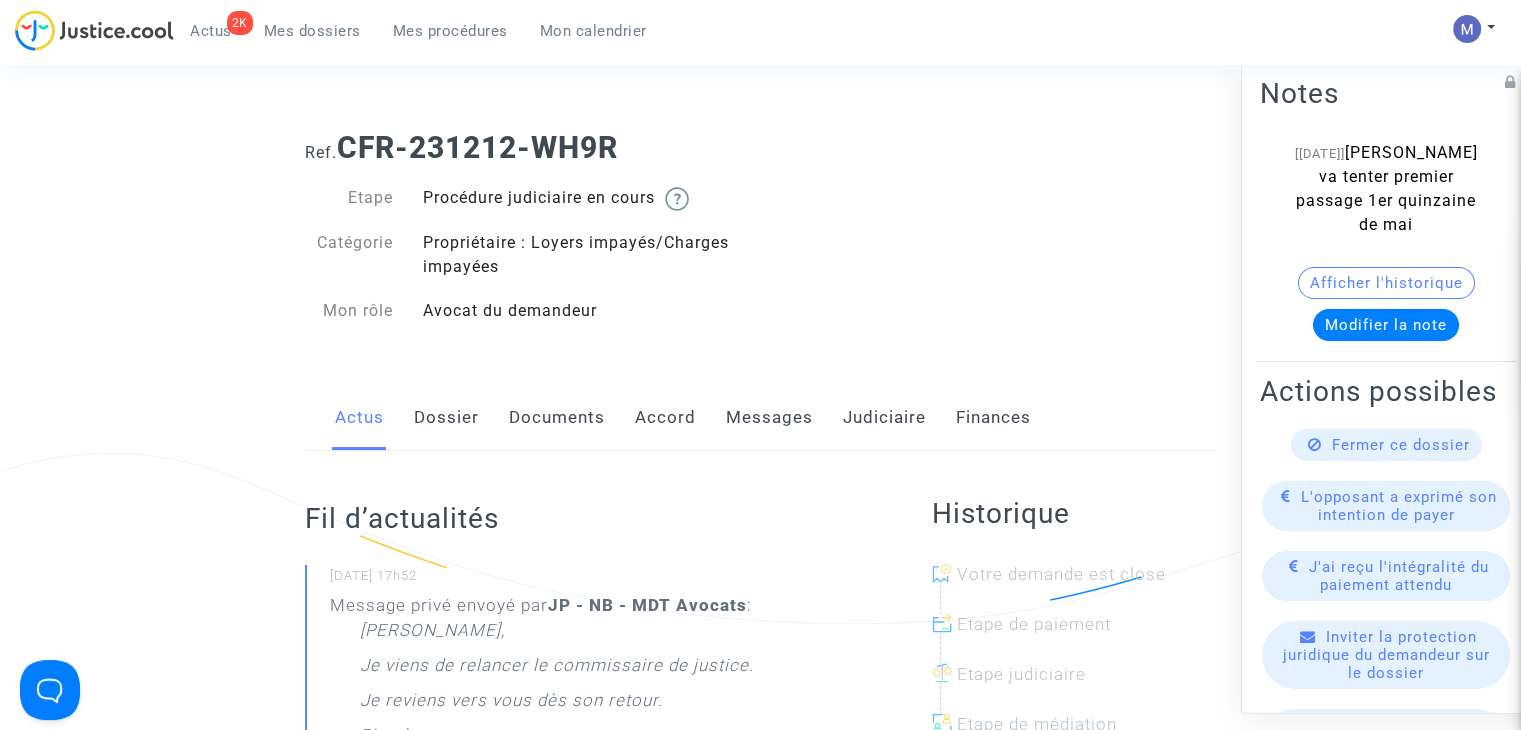 click on "Messages" 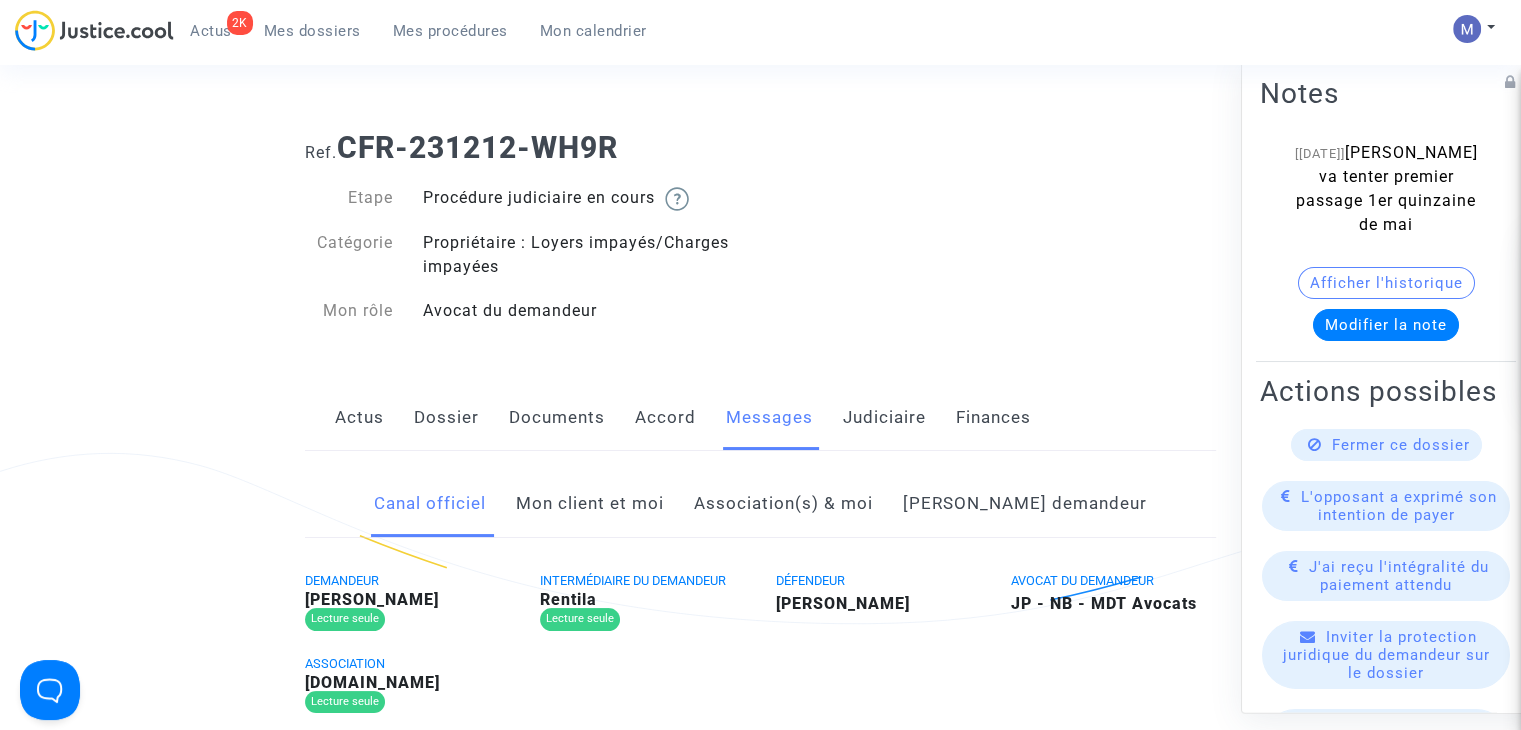click on "Mon client et moi" 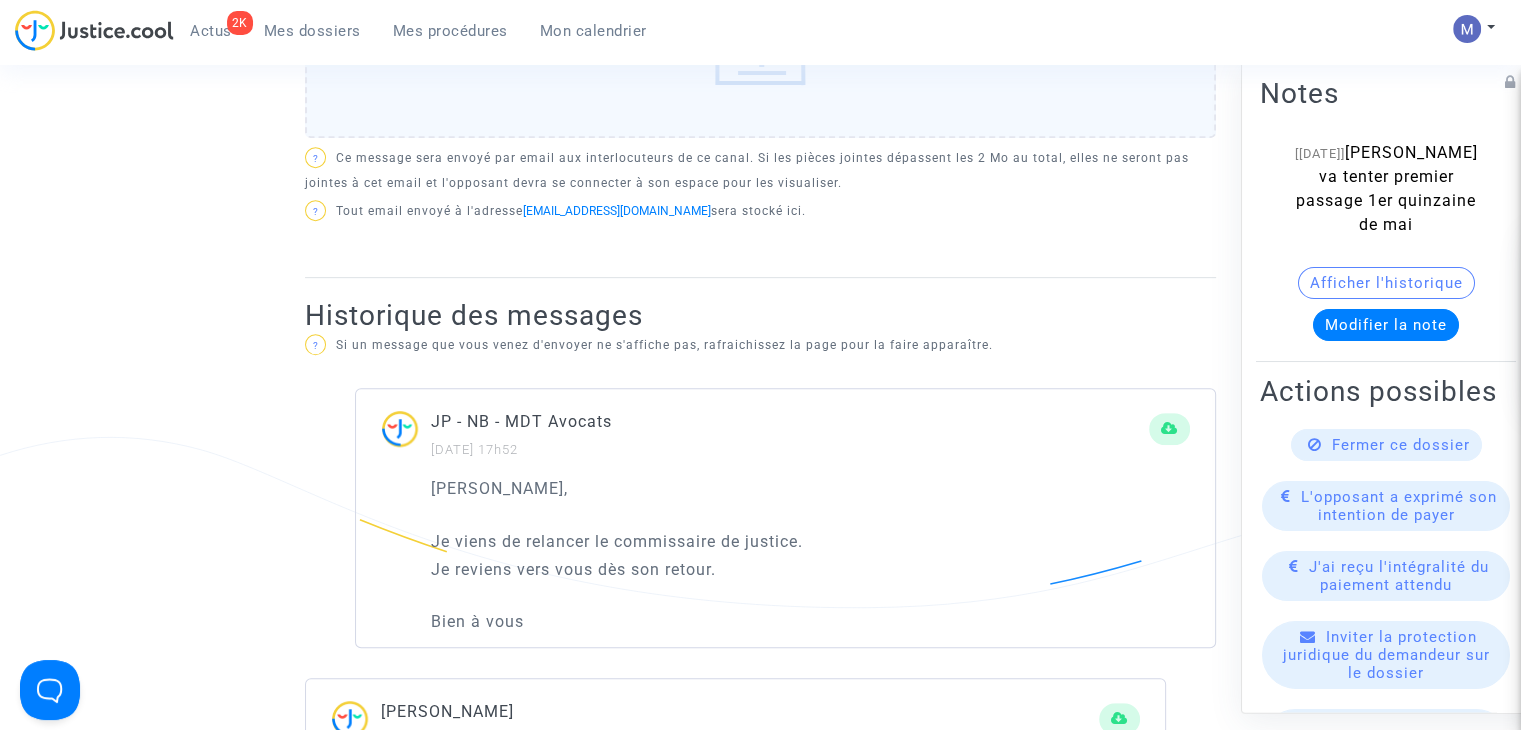 scroll, scrollTop: 600, scrollLeft: 0, axis: vertical 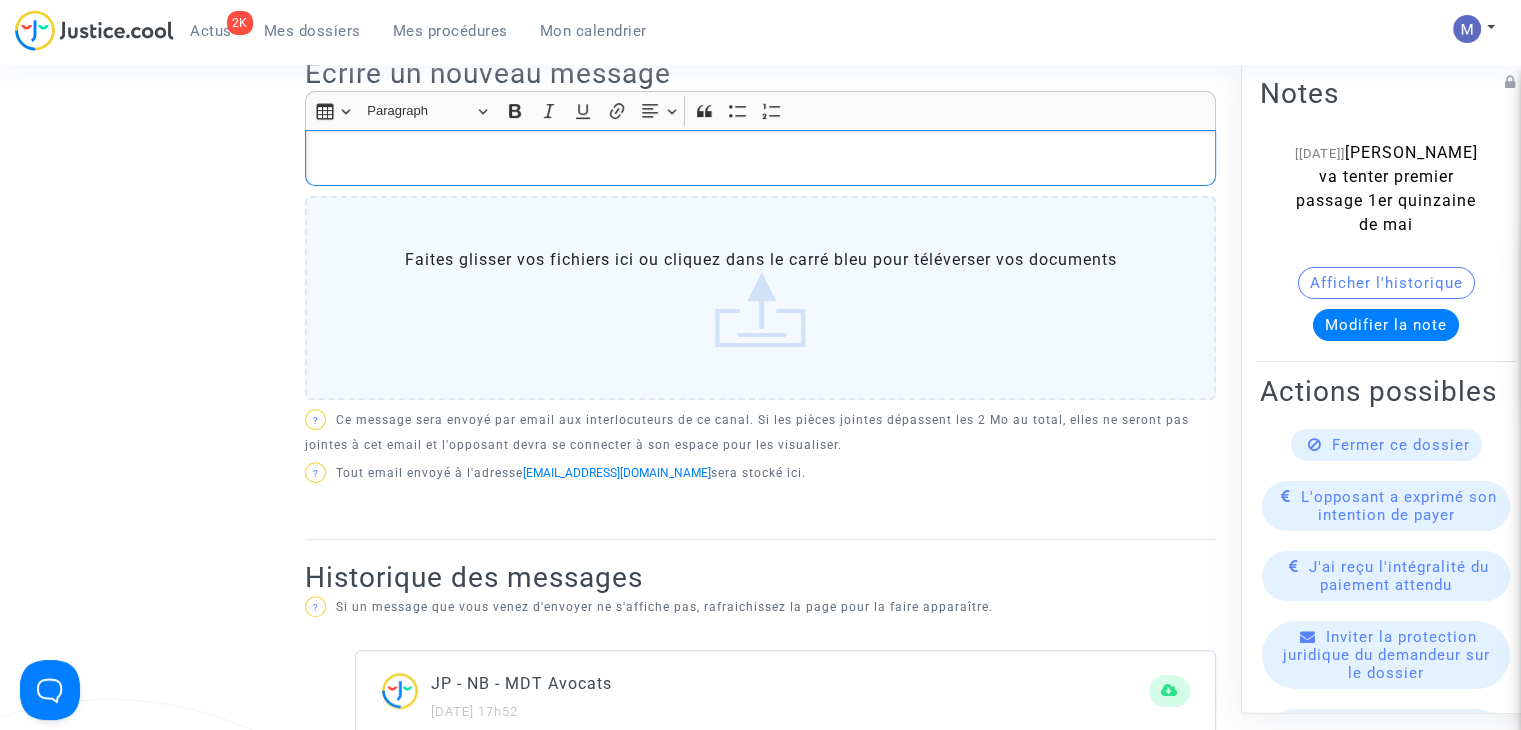 click 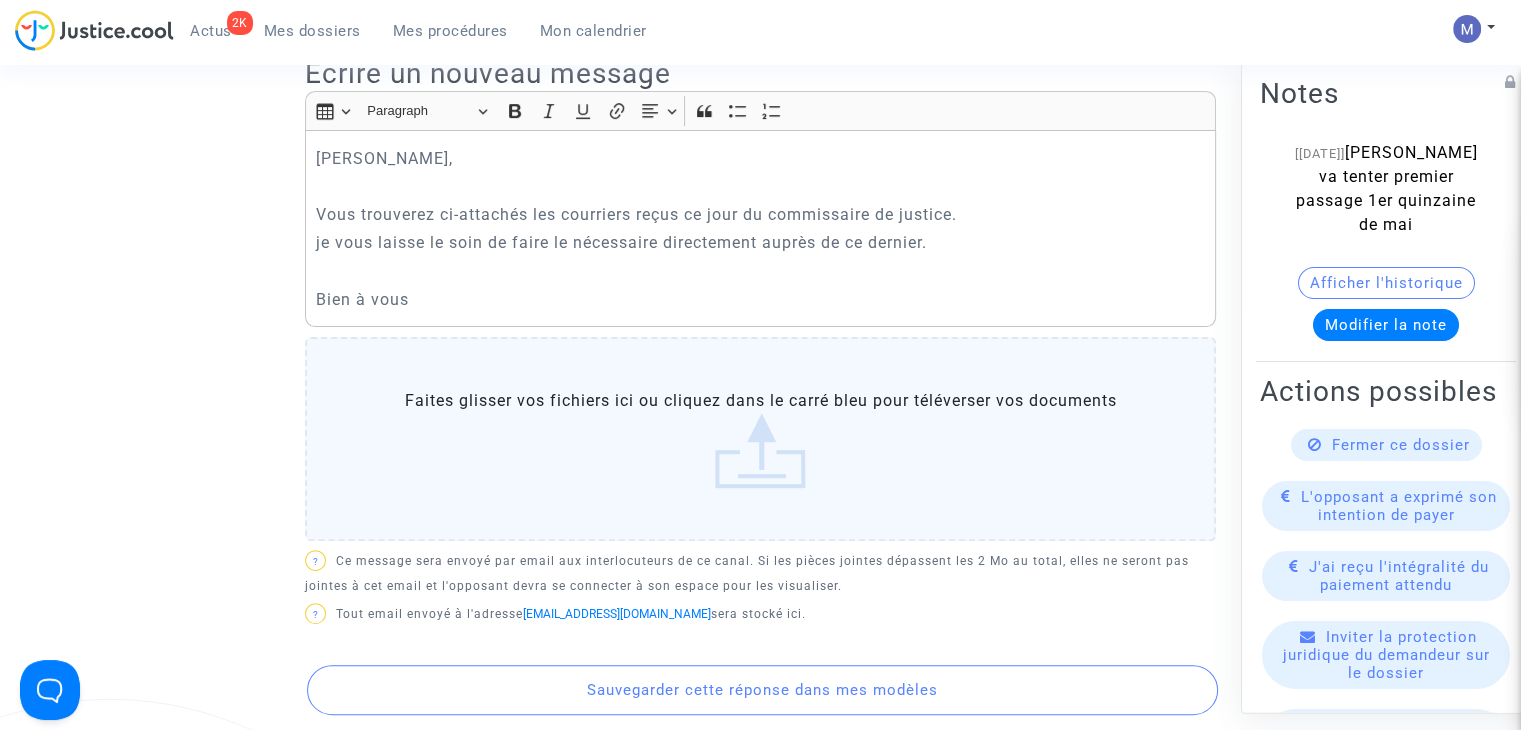 click on "Faites glisser vos fichiers ici ou cliquez dans le carré bleu pour téléverser vos documents" 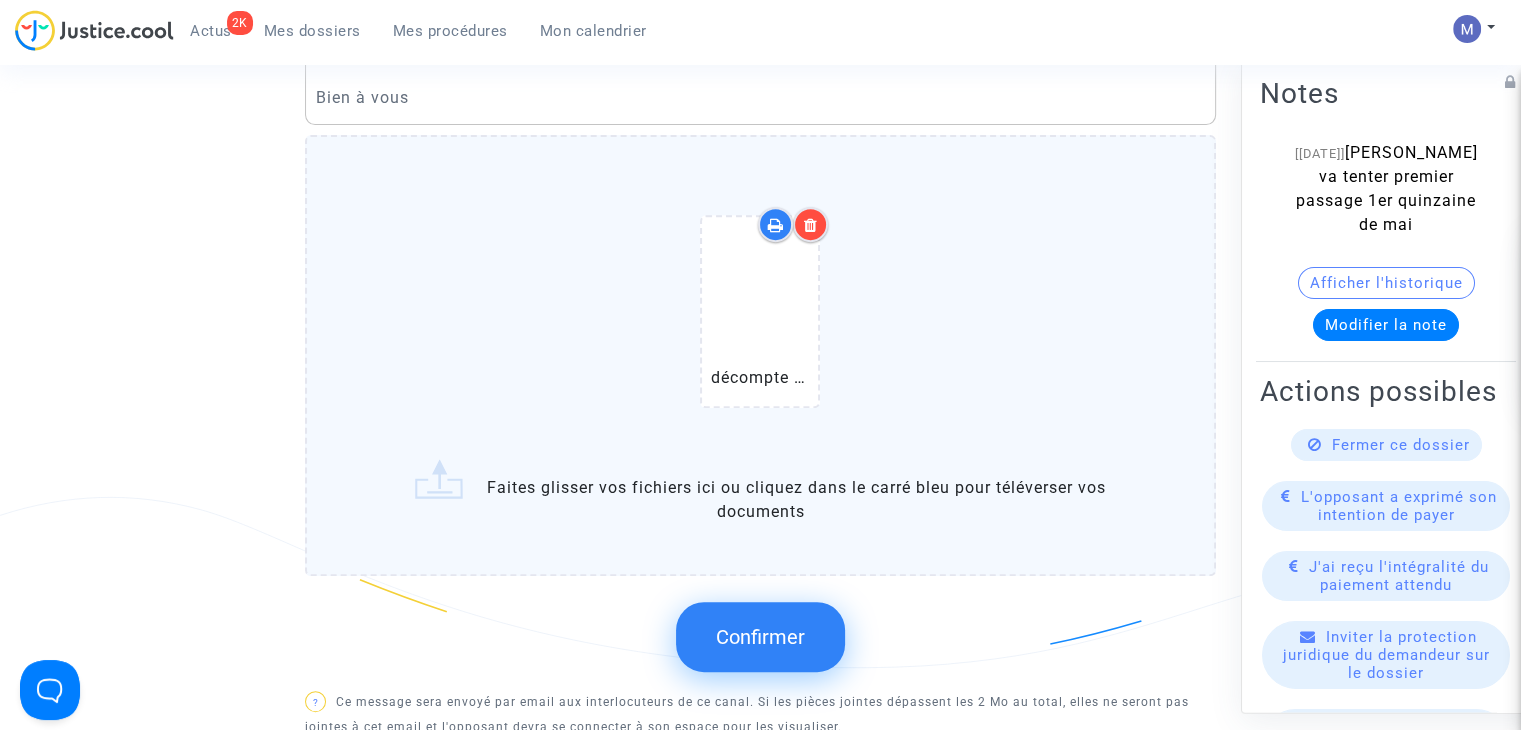 scroll, scrollTop: 900, scrollLeft: 0, axis: vertical 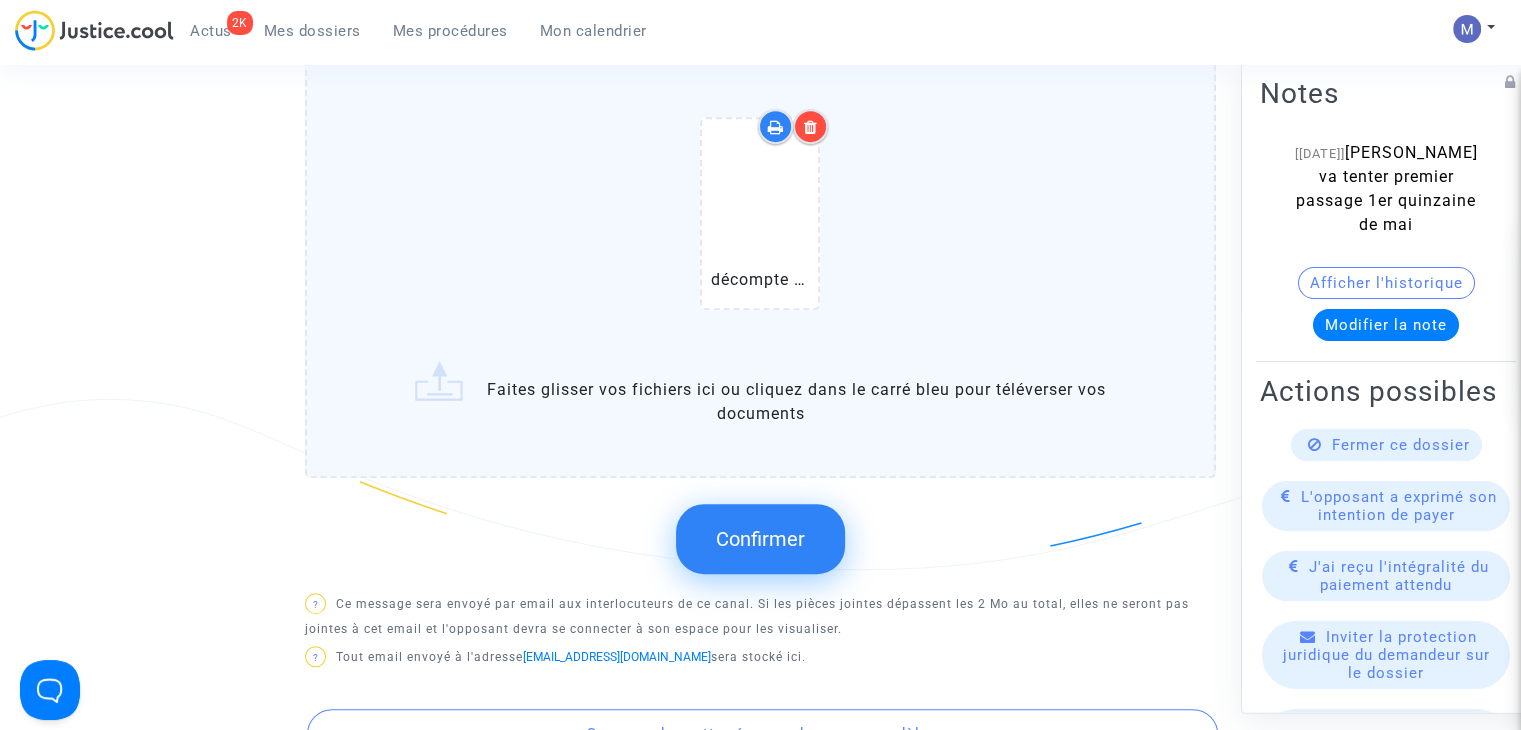 click on "Confirmer" 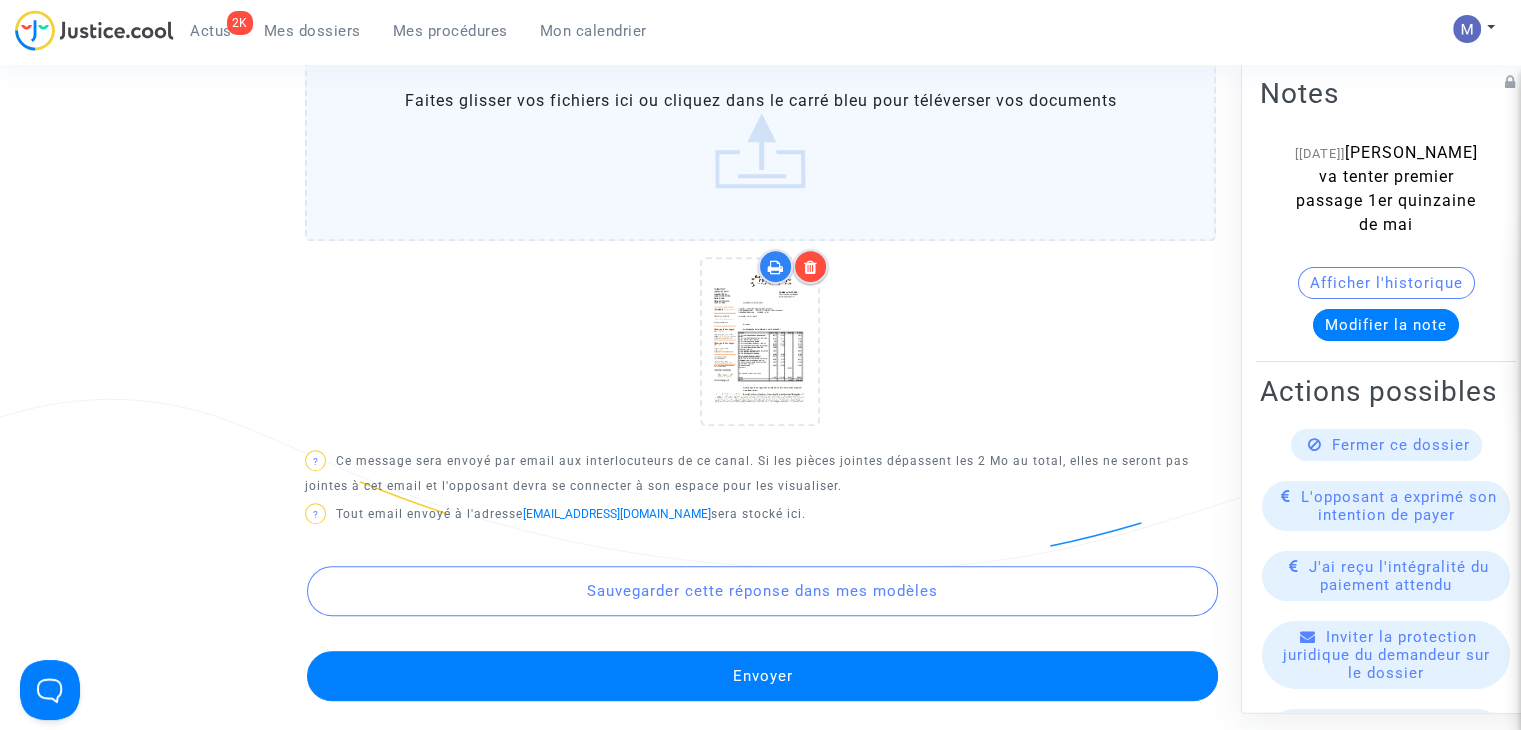 click on "Faites glisser vos fichiers ici ou cliquez dans le carré bleu pour téléverser vos documents" 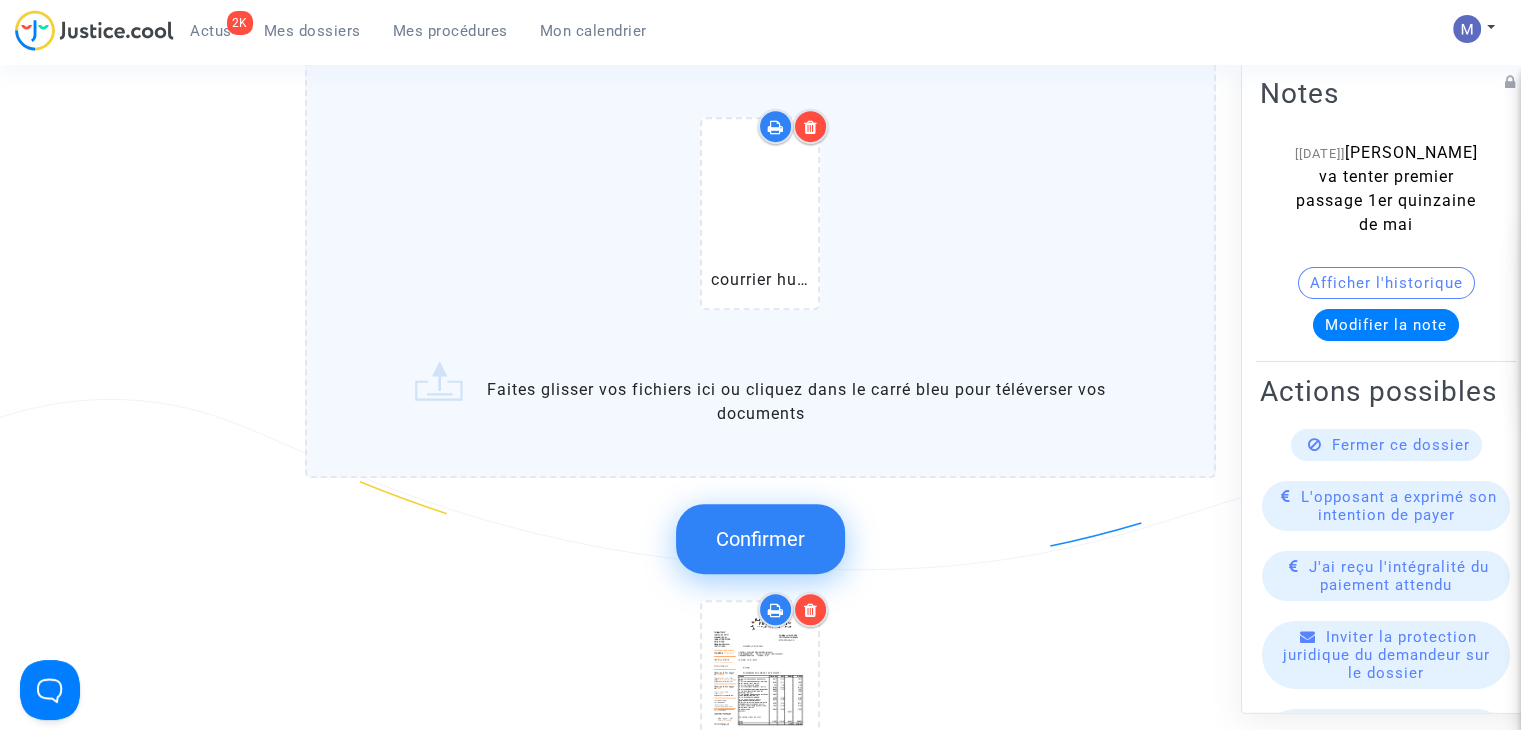 click on "Confirmer" 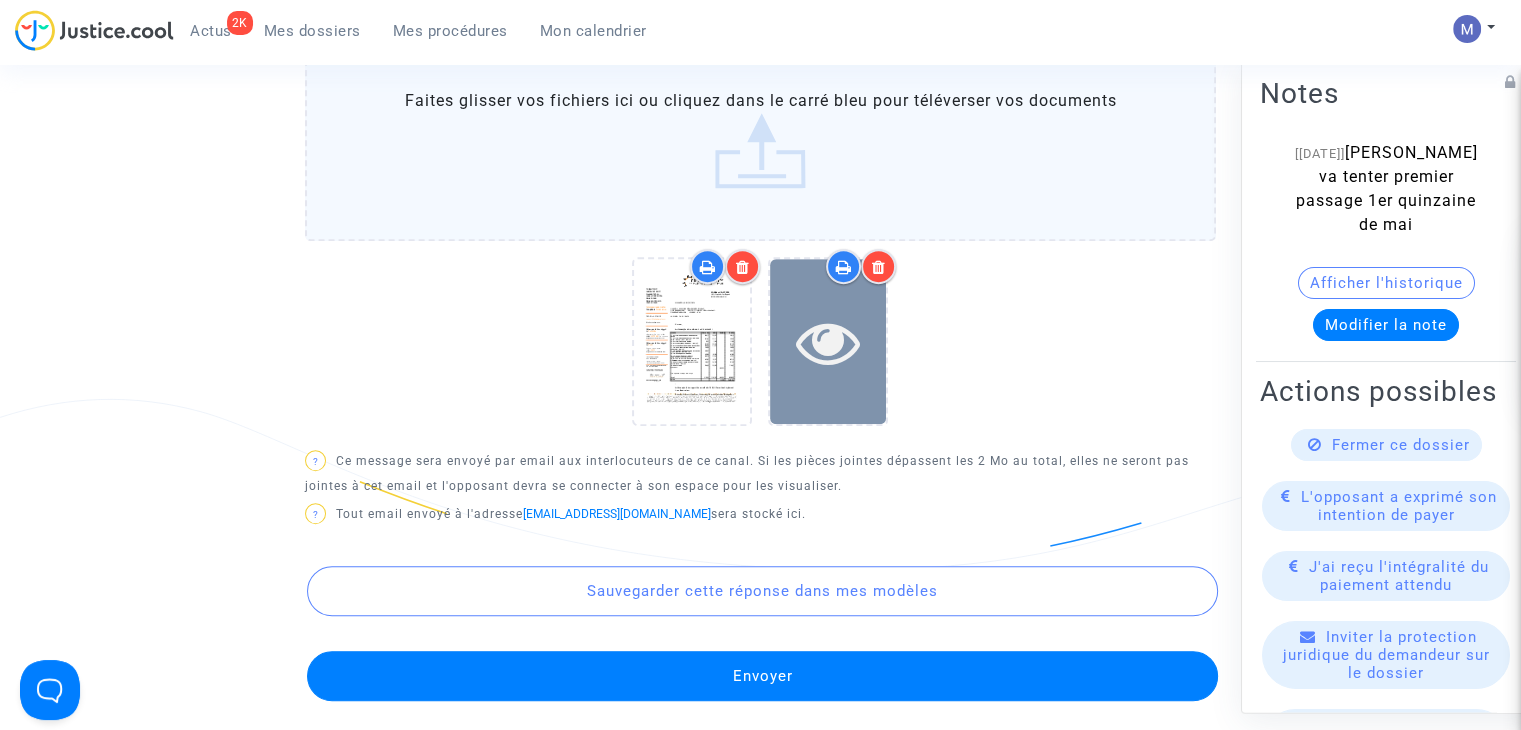 click at bounding box center [828, 342] 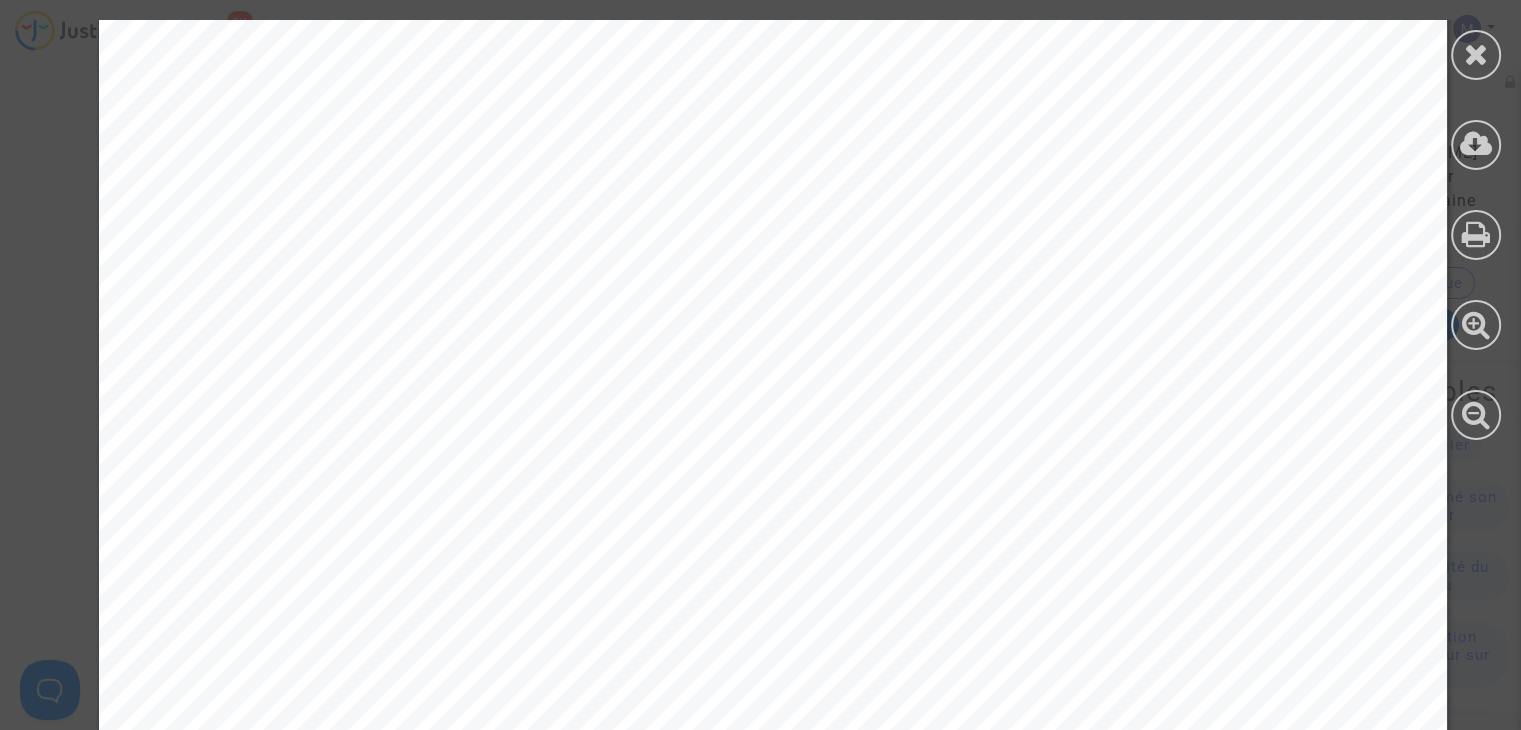 scroll, scrollTop: 900, scrollLeft: 0, axis: vertical 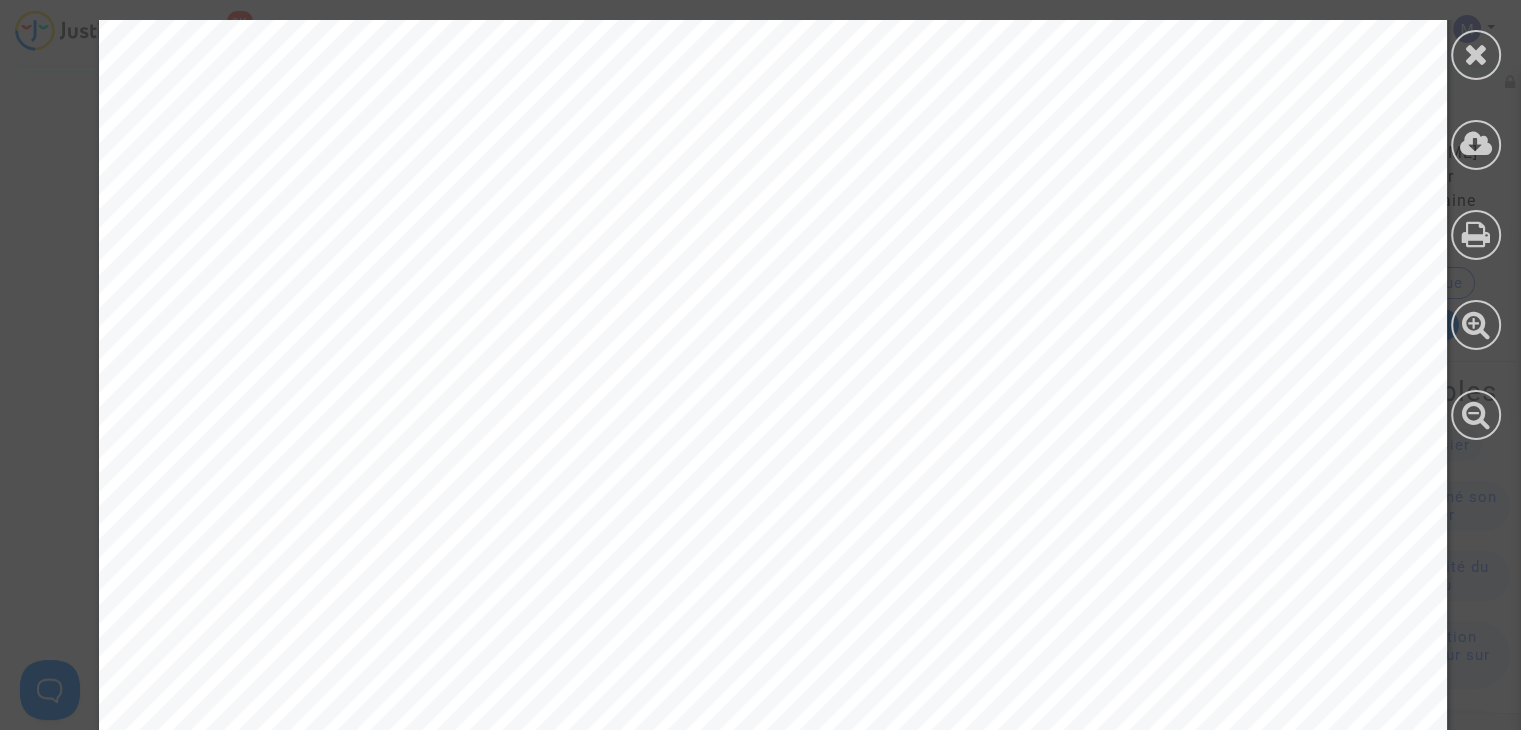 drag, startPoint x: 1488, startPoint y: 61, endPoint x: 1222, endPoint y: 153, distance: 281.46048 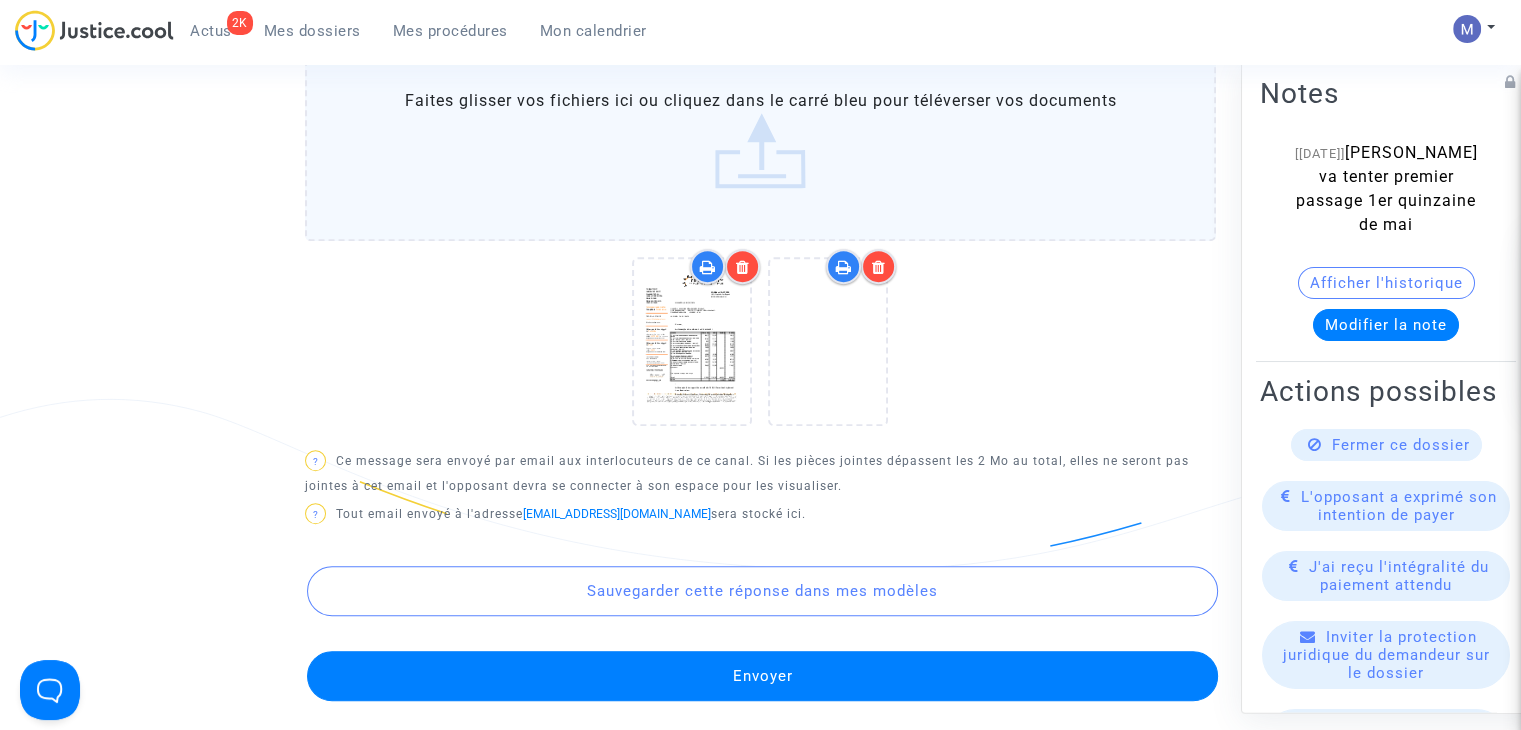 click at bounding box center (878, 266) 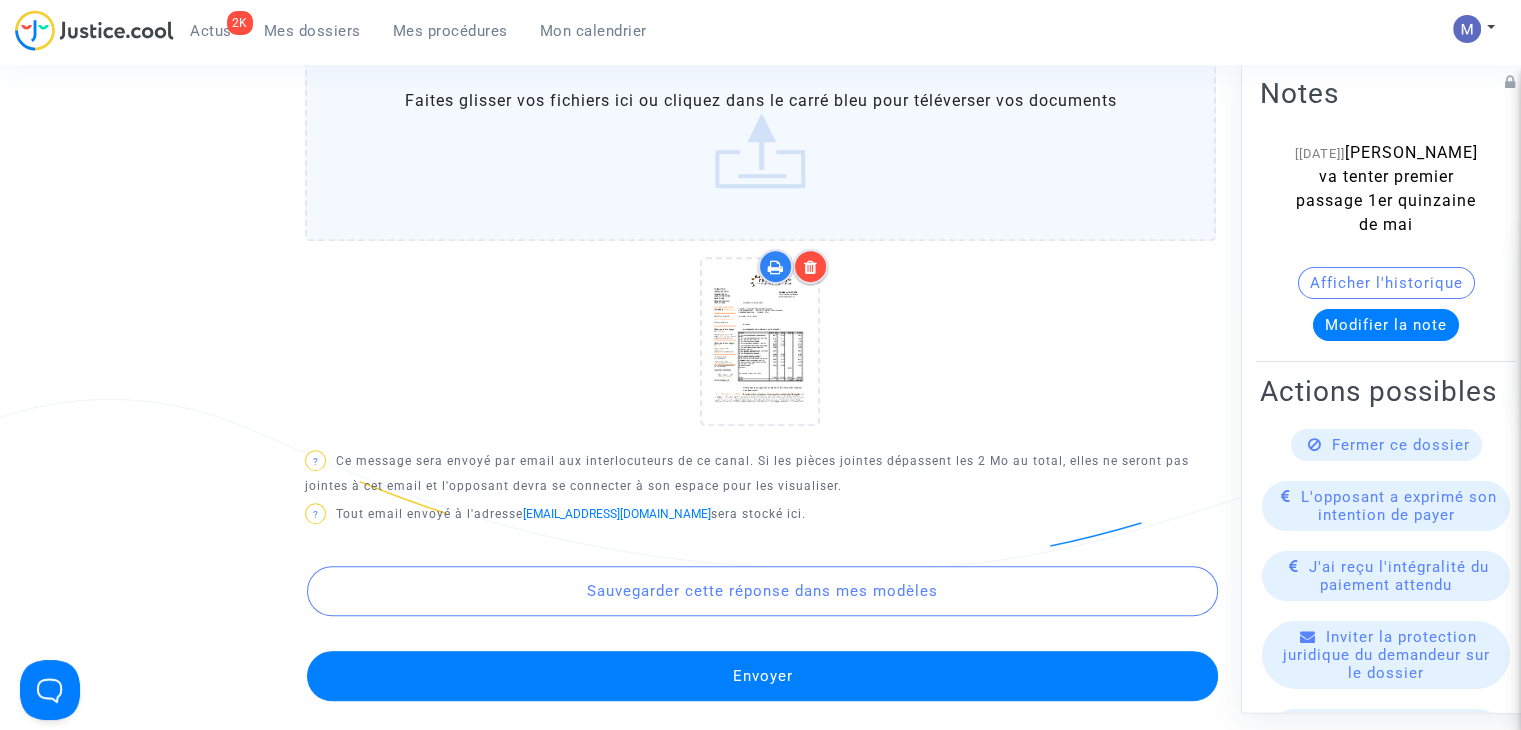 click on "Faites glisser vos fichiers ici ou cliquez dans le carré bleu pour téléverser vos documents" 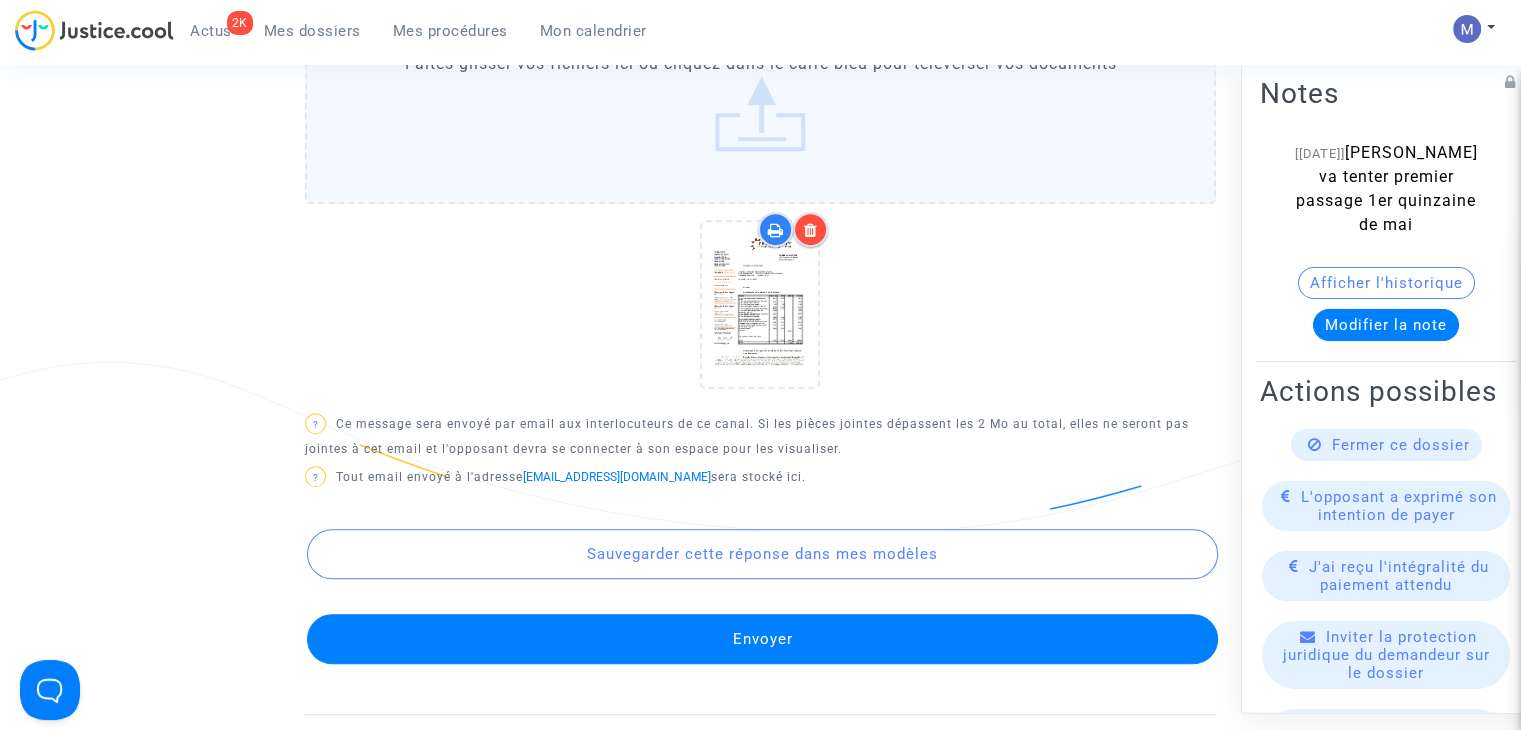 scroll, scrollTop: 700, scrollLeft: 0, axis: vertical 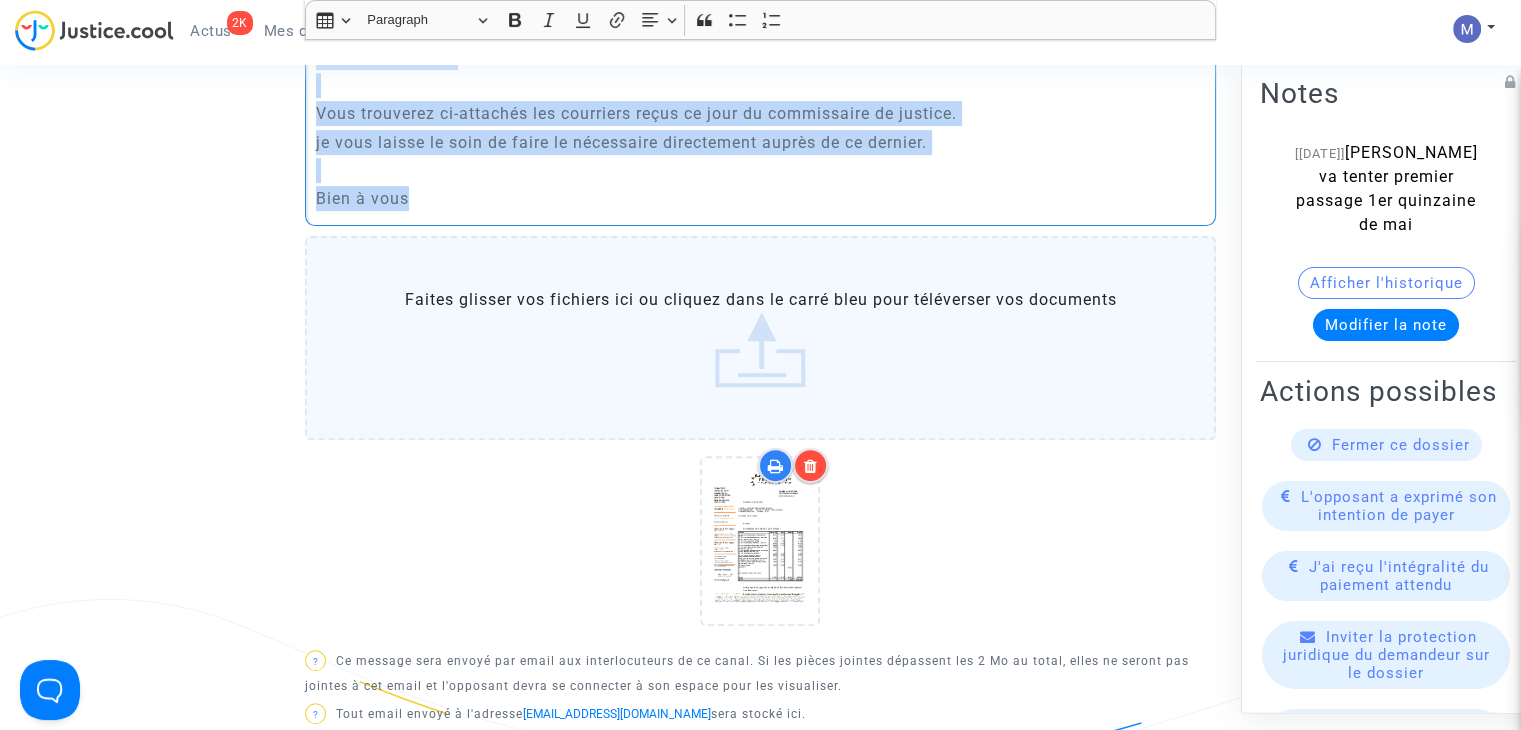 drag, startPoint x: 428, startPoint y: 205, endPoint x: 289, endPoint y: 23, distance: 229.00873 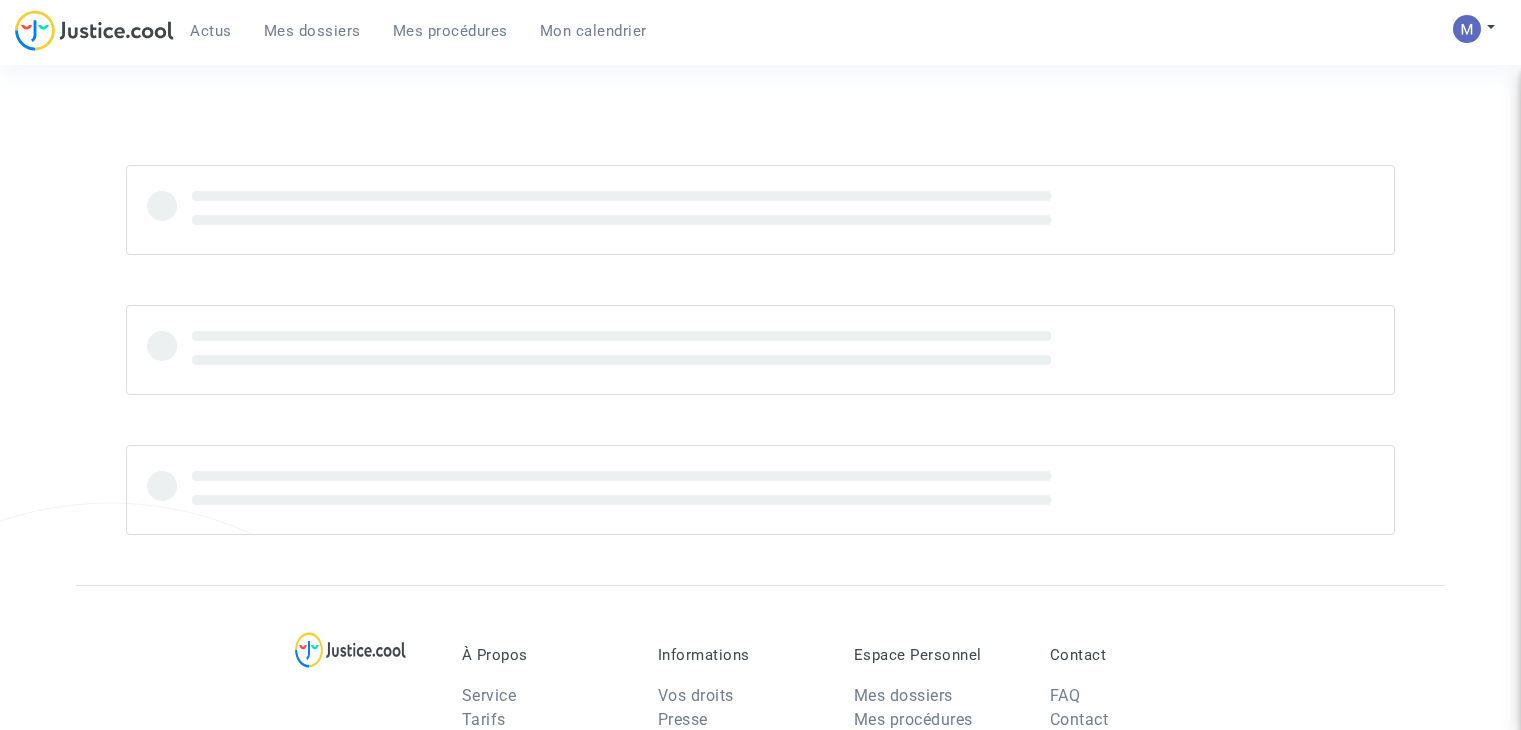scroll, scrollTop: 596, scrollLeft: 0, axis: vertical 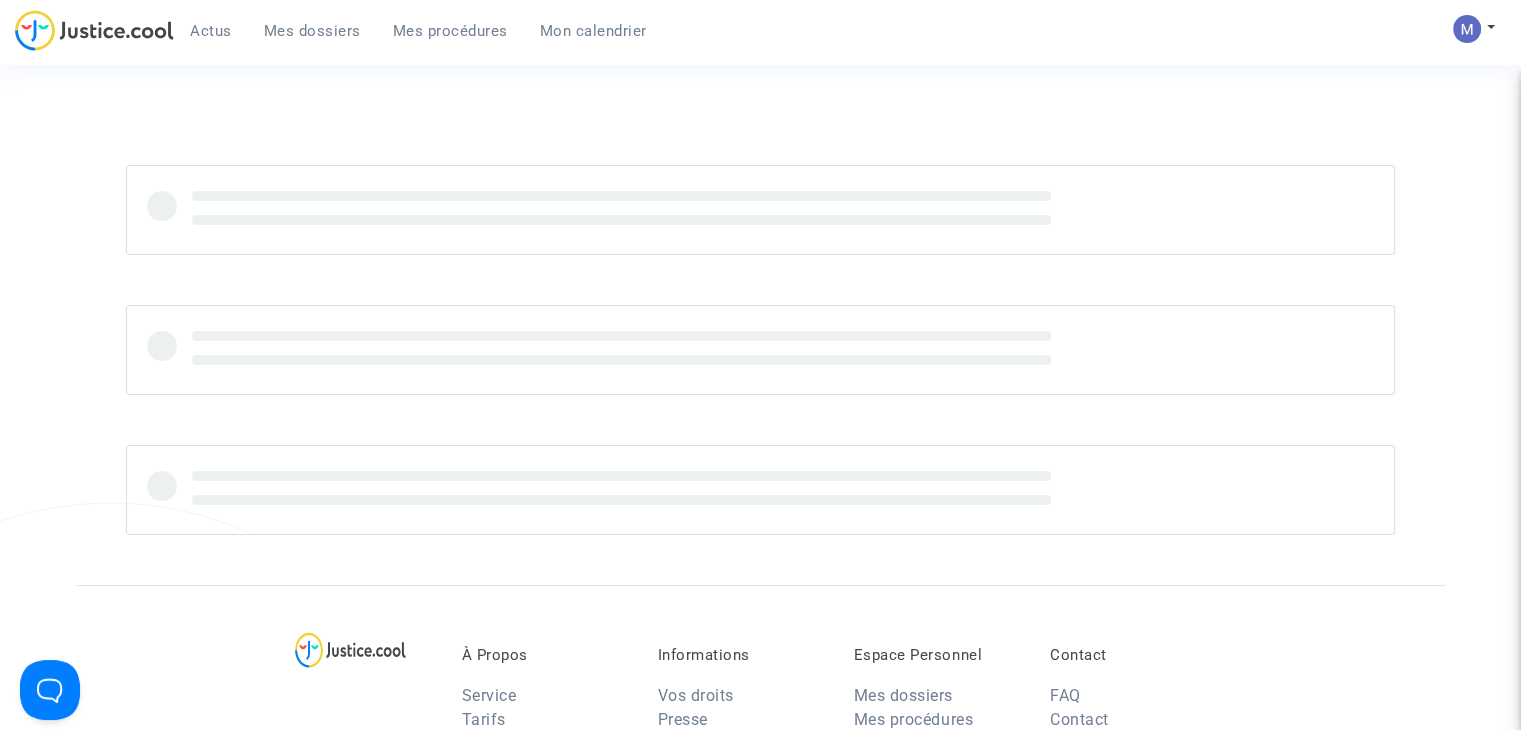 click on "Mes dossiers" at bounding box center (312, 31) 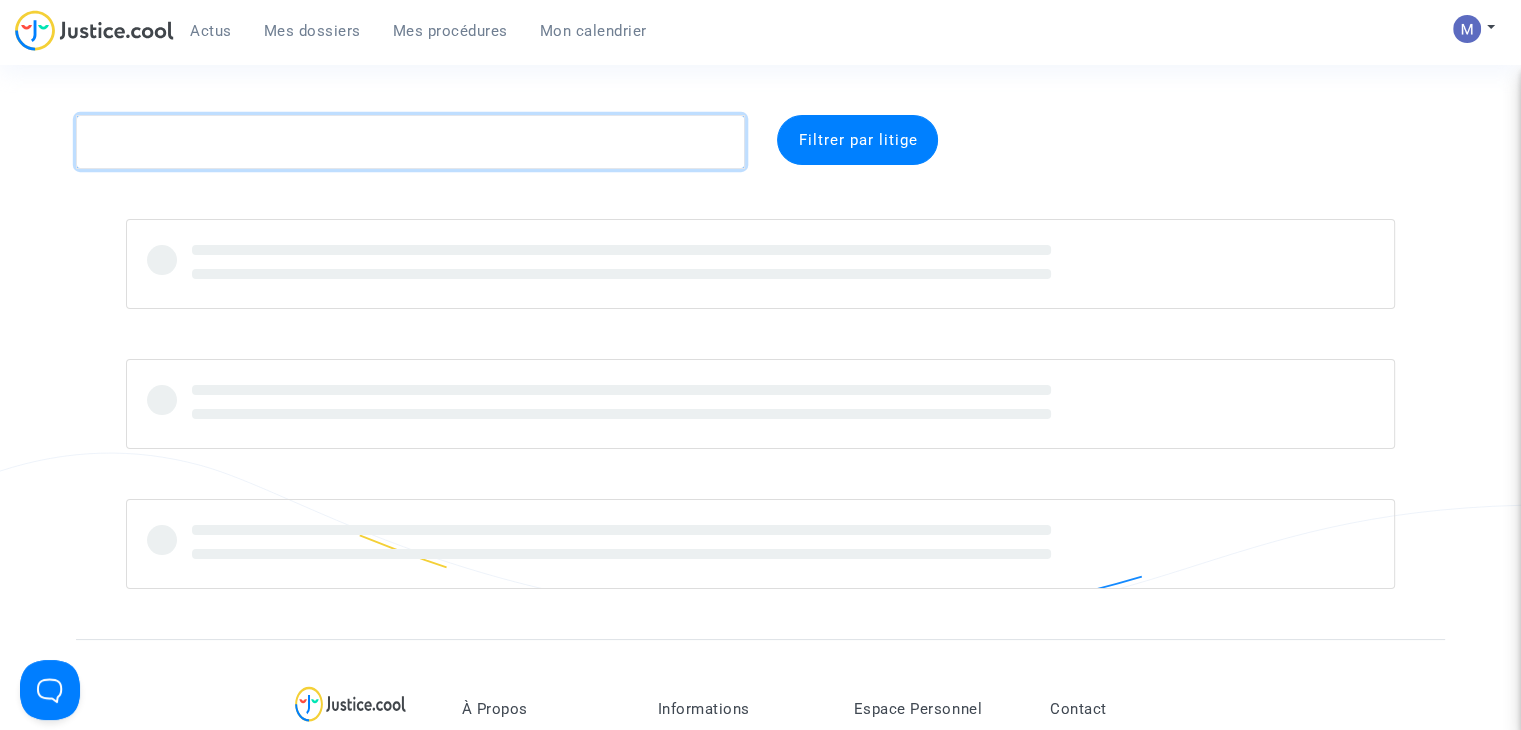 click 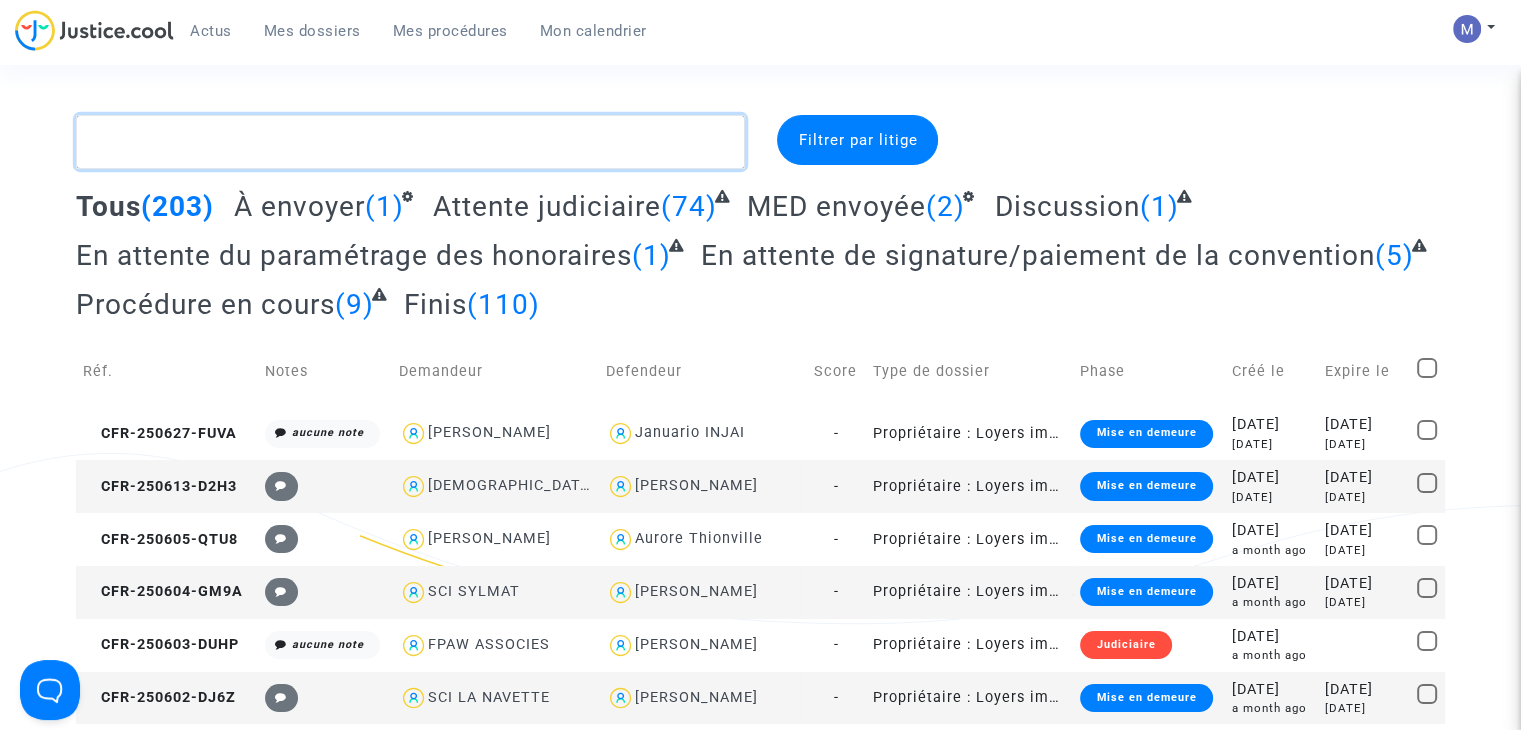 click 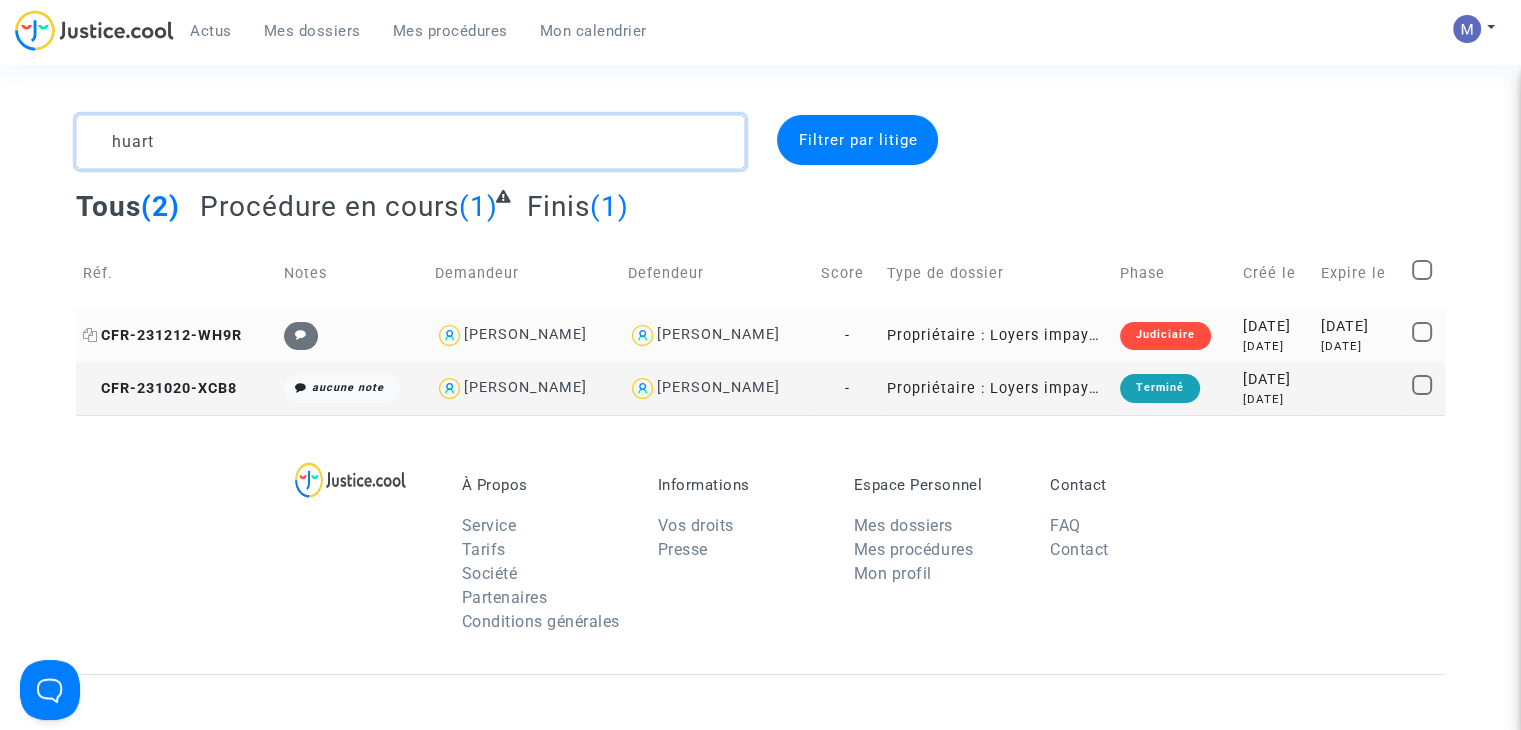 type on "huart" 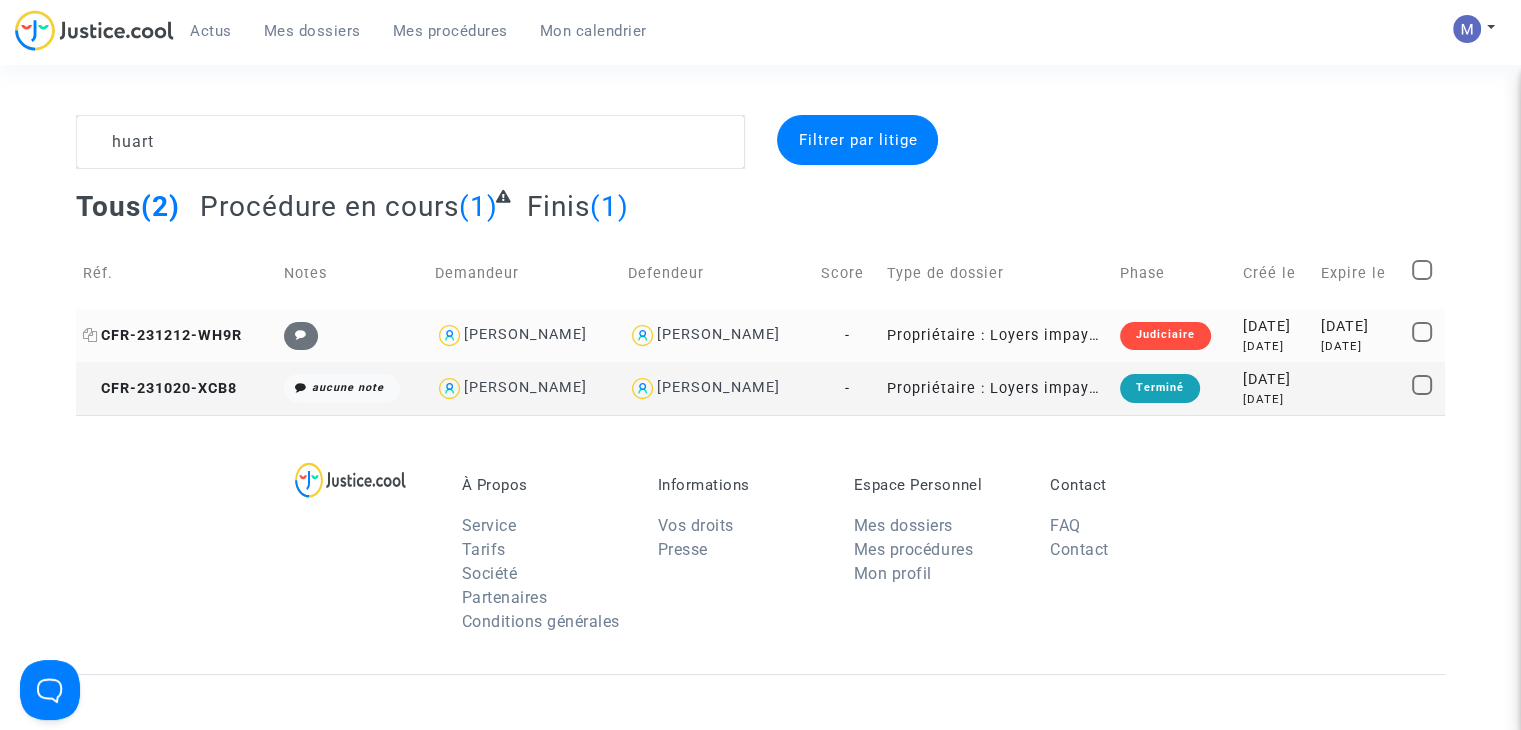 click on "CFR-231212-WH9R" 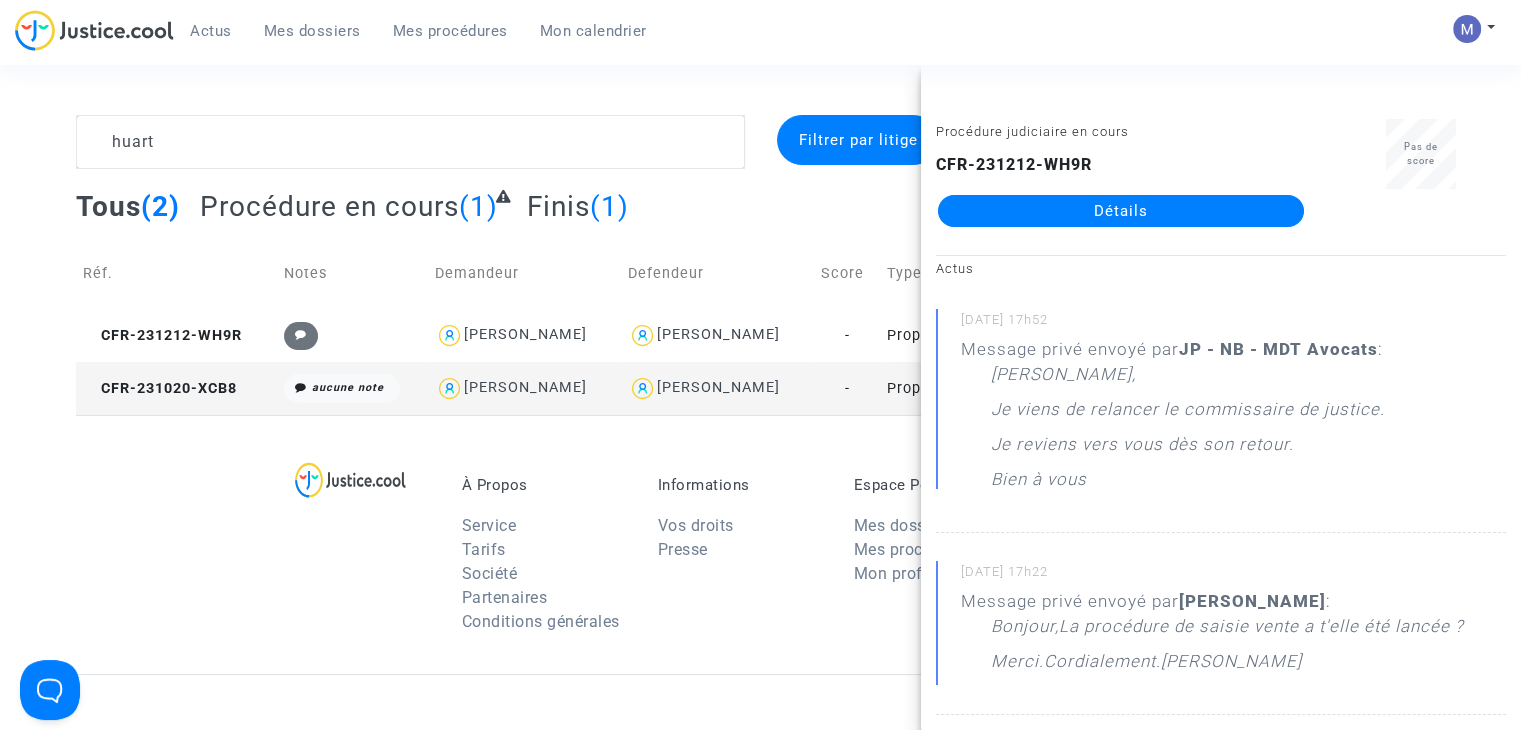click on "Procédure judiciaire en cours CFR-231212-WH9R  Détails" 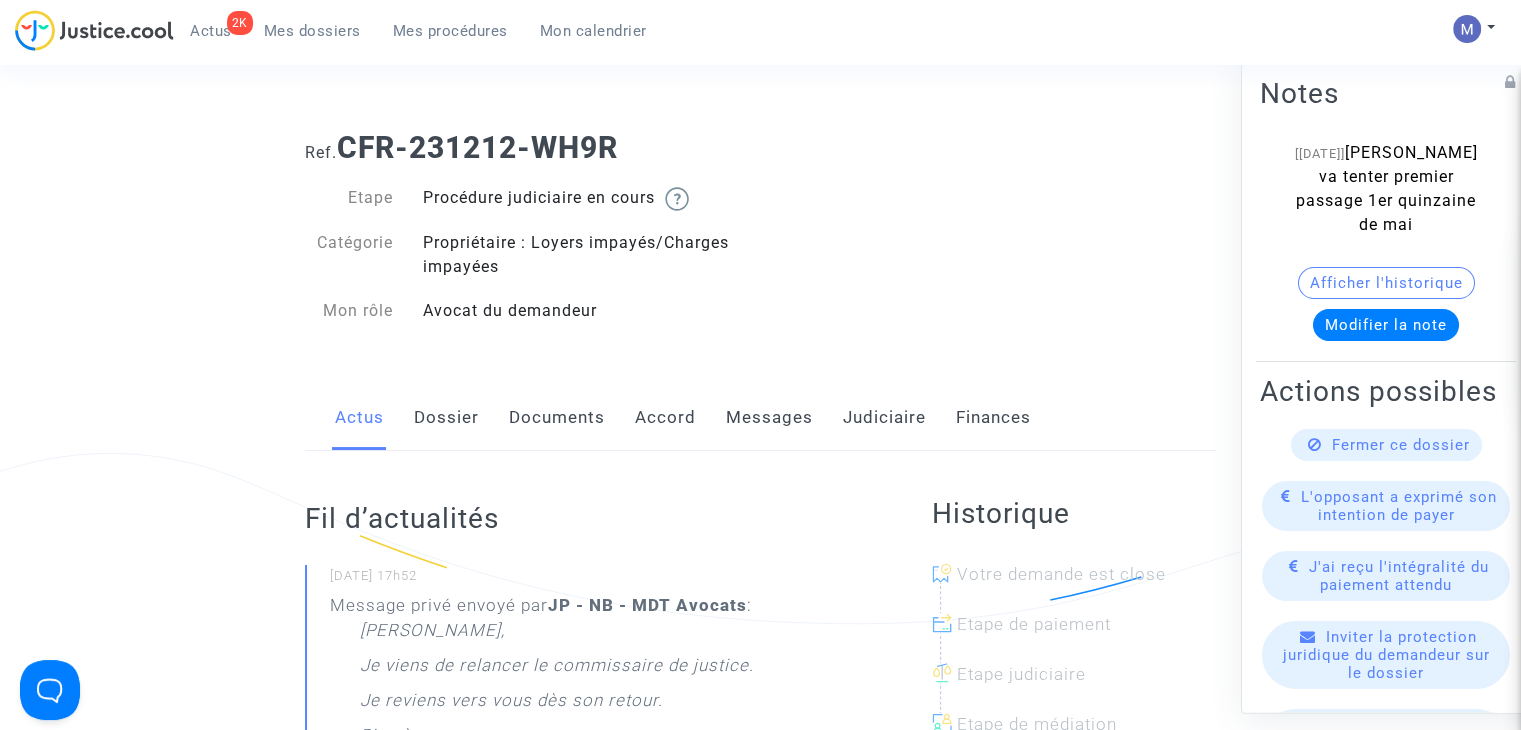 click on "Messages" 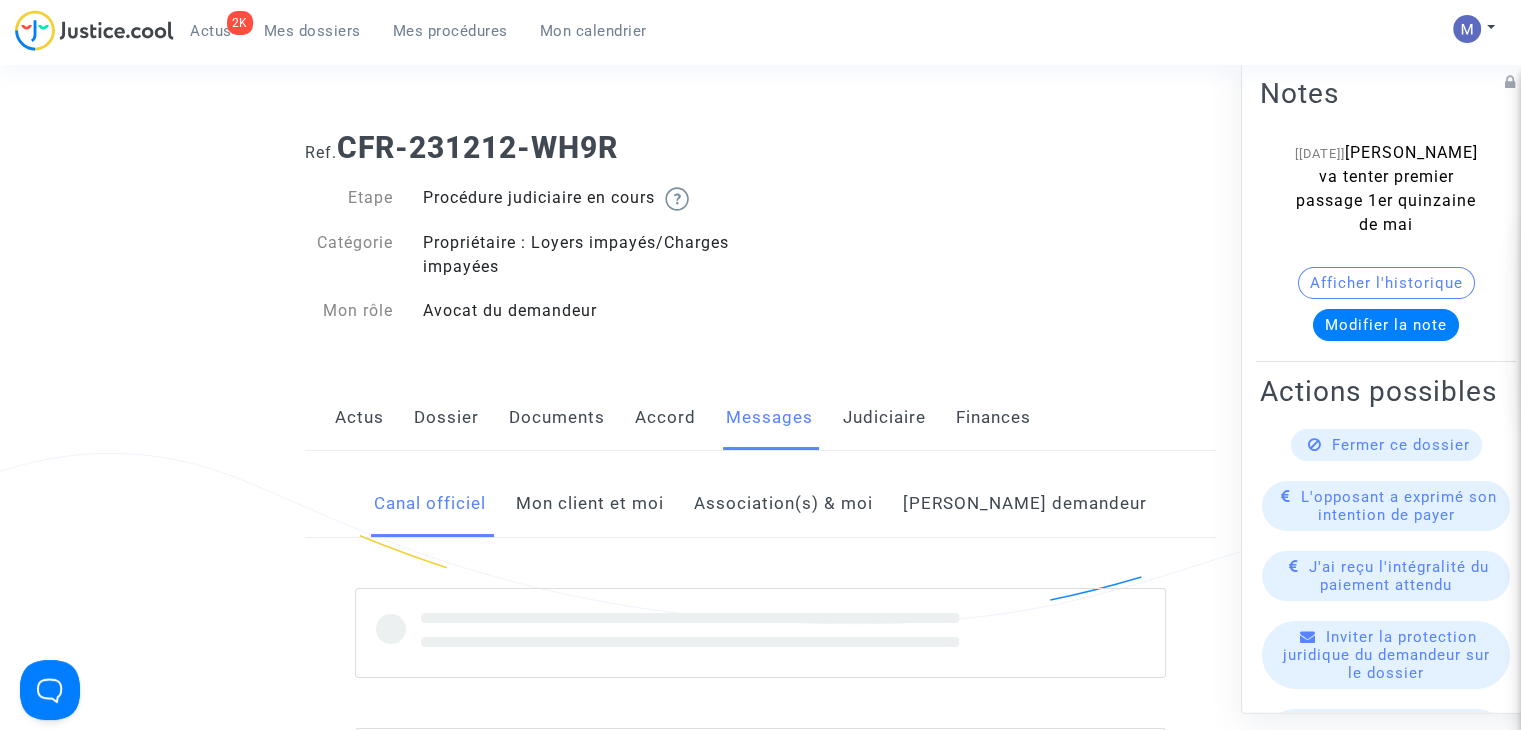 click on "Mon client et moi" 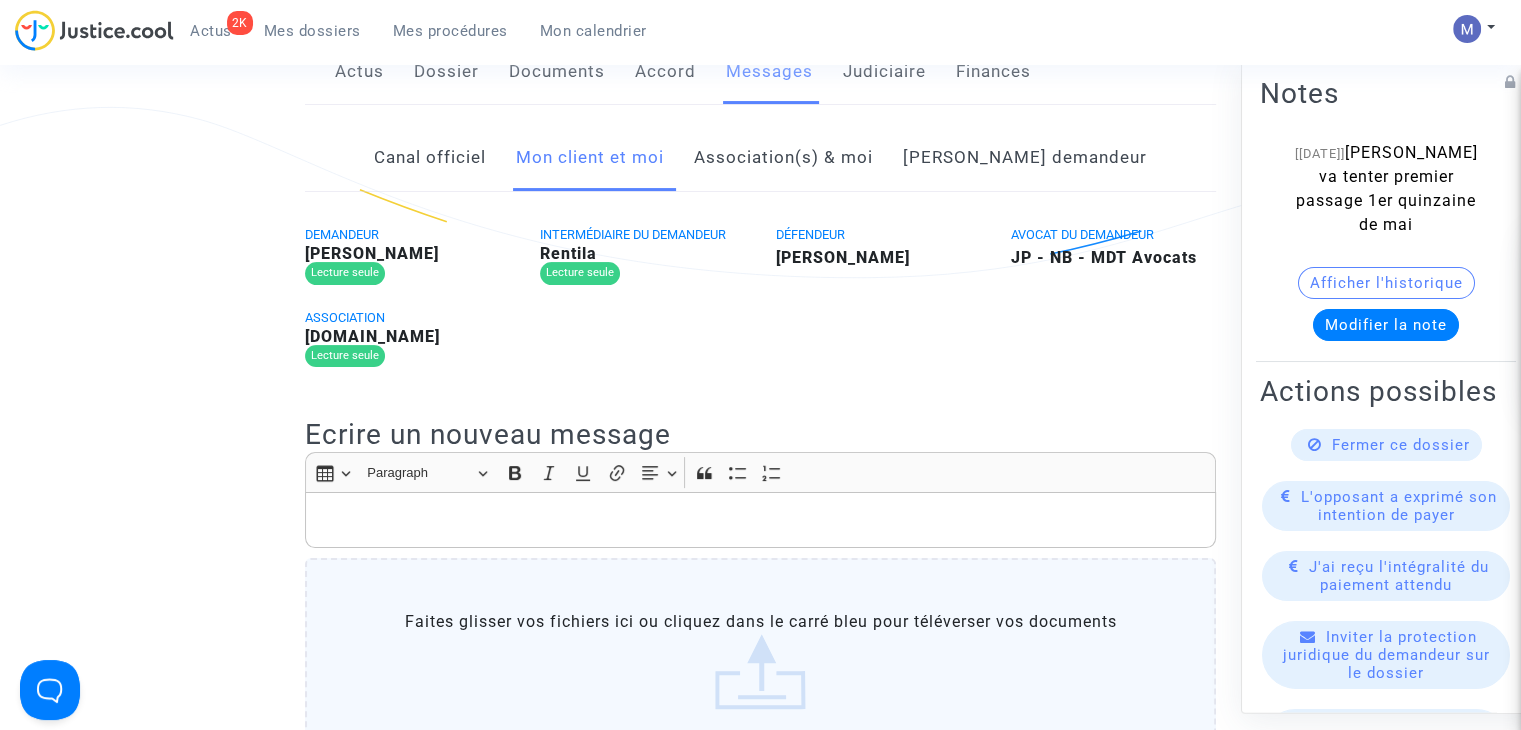 scroll, scrollTop: 400, scrollLeft: 0, axis: vertical 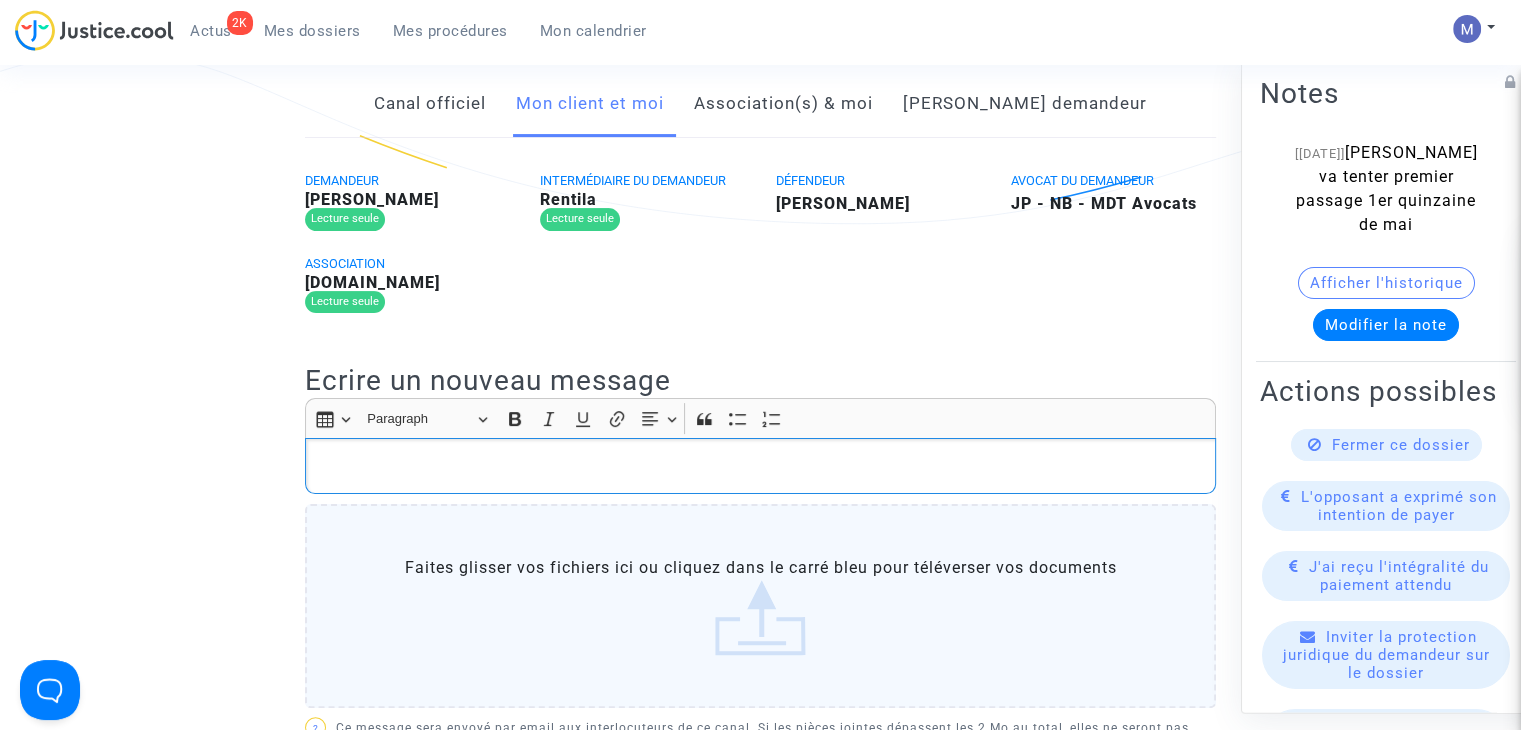 click 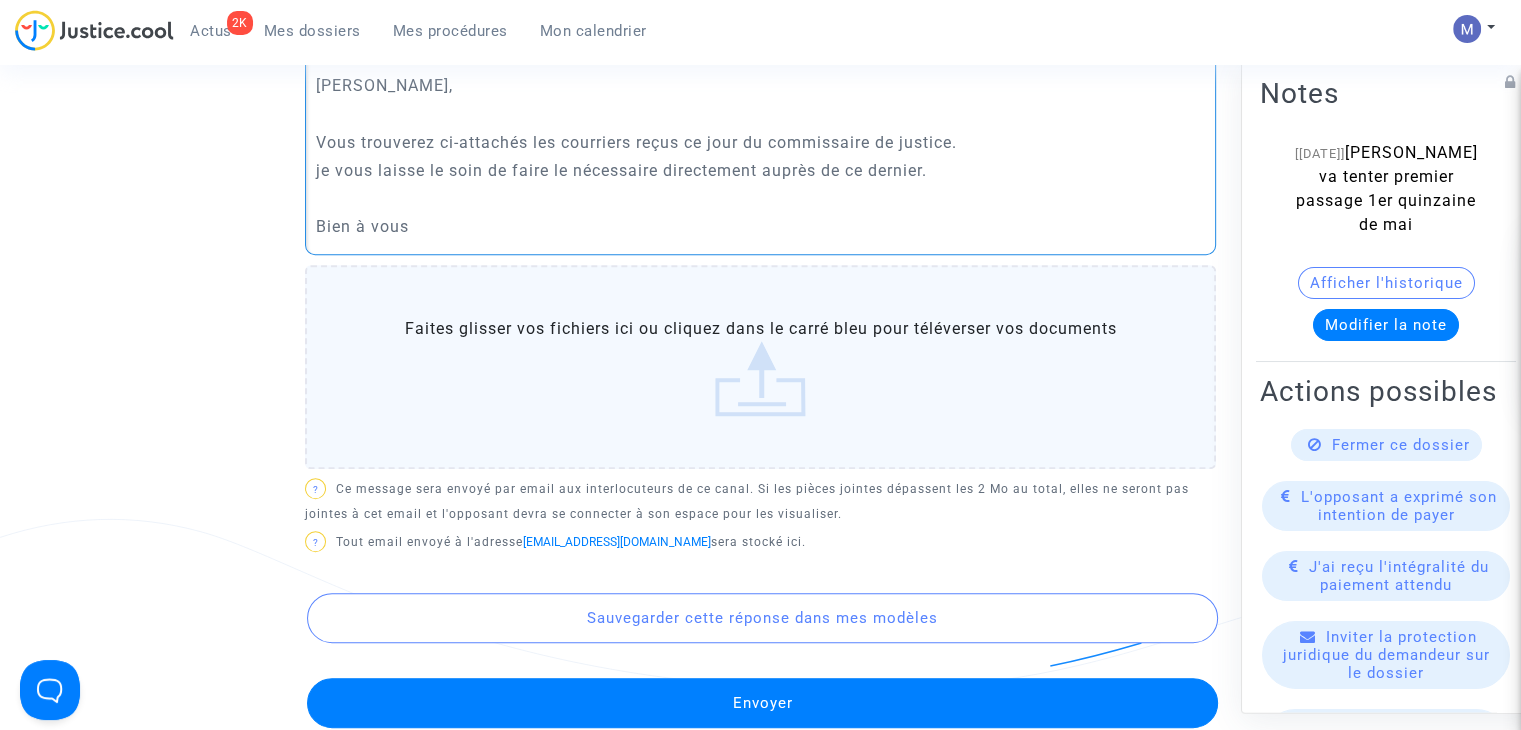 scroll, scrollTop: 900, scrollLeft: 0, axis: vertical 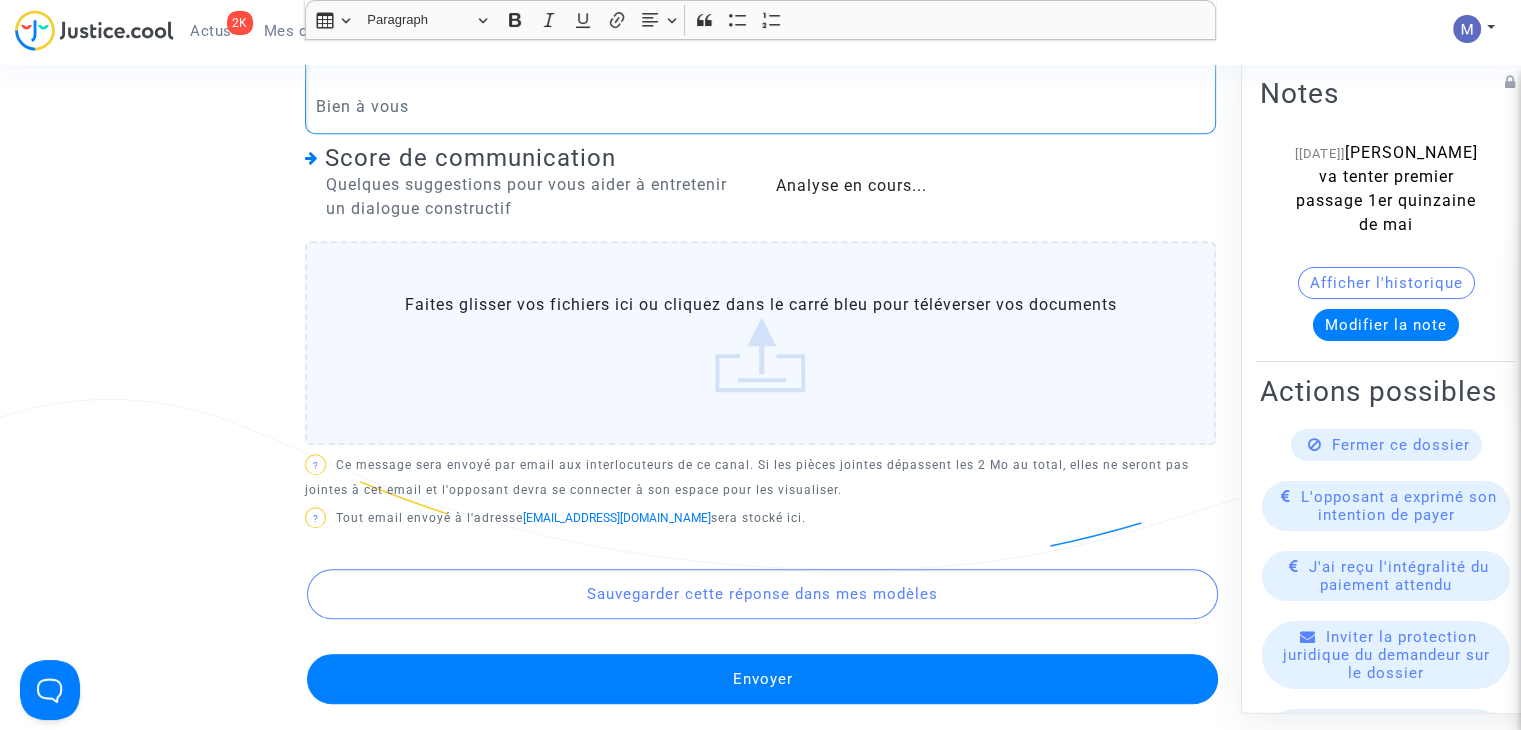 click on "Faites glisser vos fichiers ici ou cliquez dans le carré bleu pour téléverser vos documents" 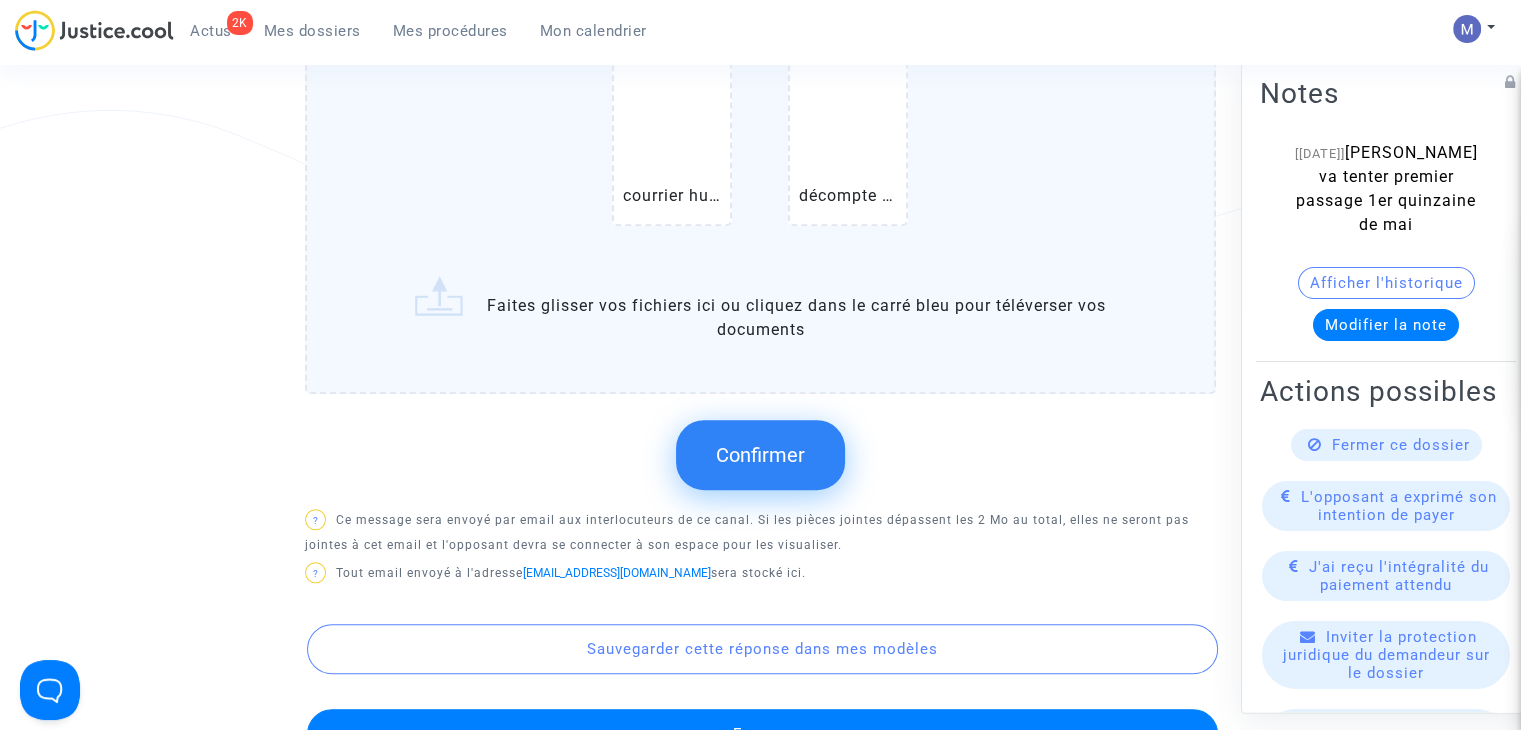 scroll, scrollTop: 1200, scrollLeft: 0, axis: vertical 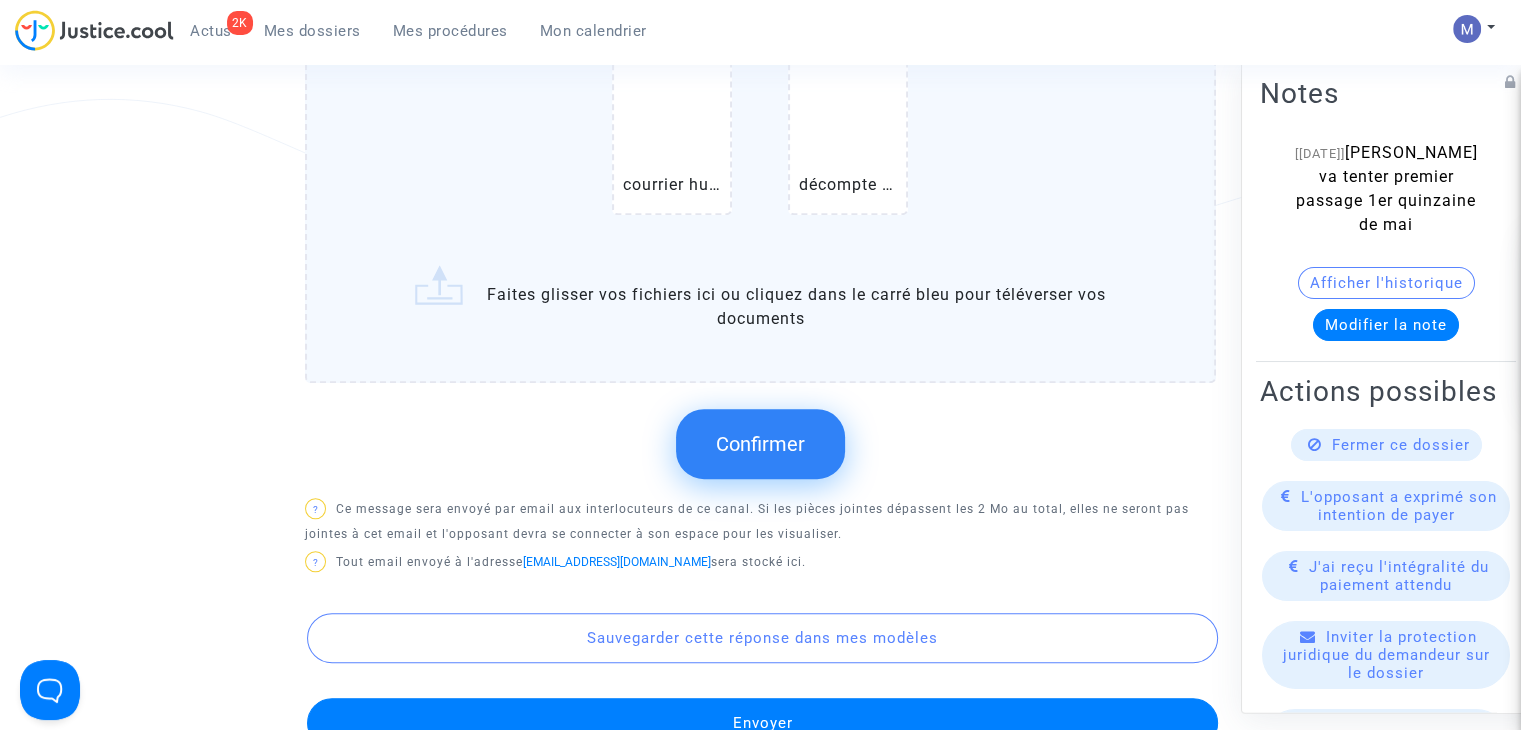 click on "Confirmer" 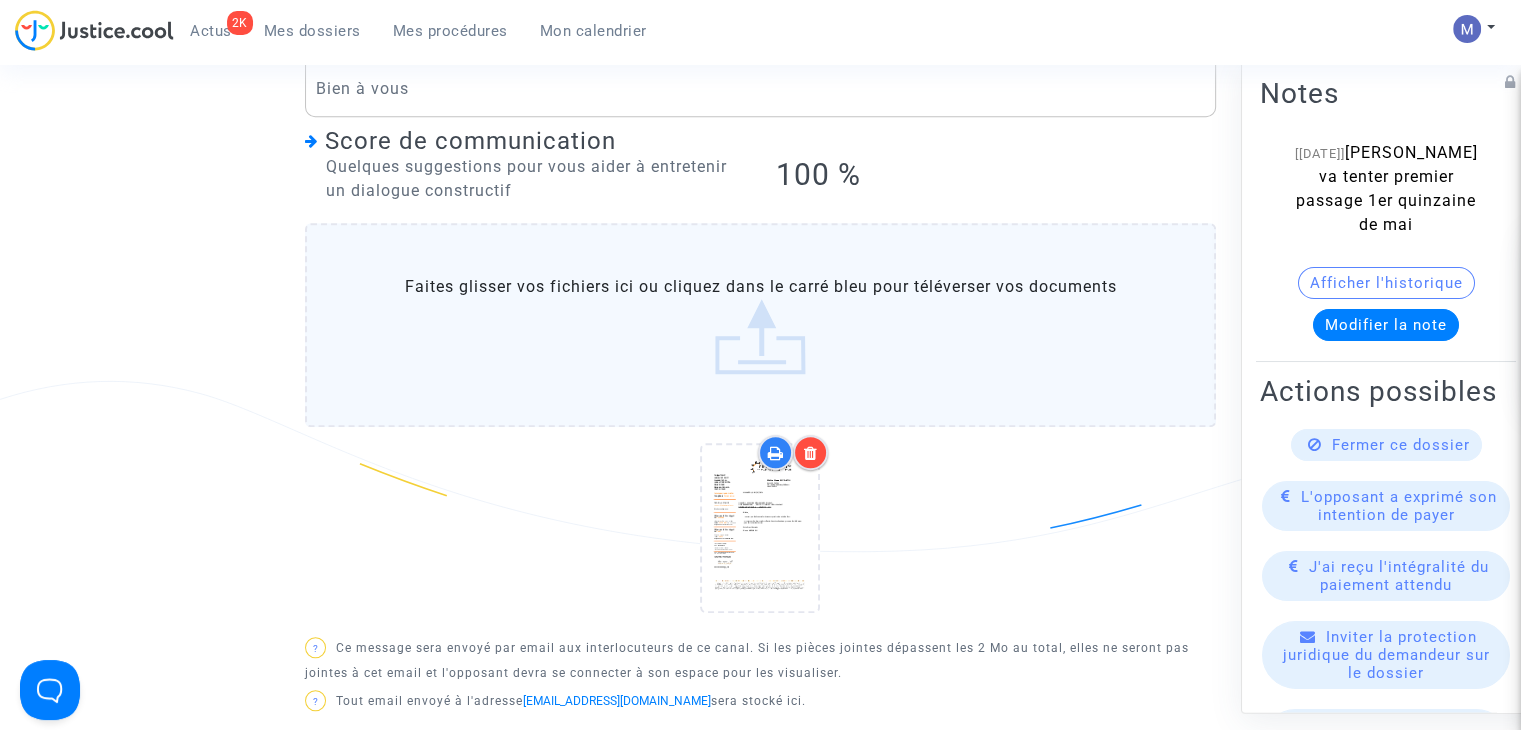 scroll, scrollTop: 900, scrollLeft: 0, axis: vertical 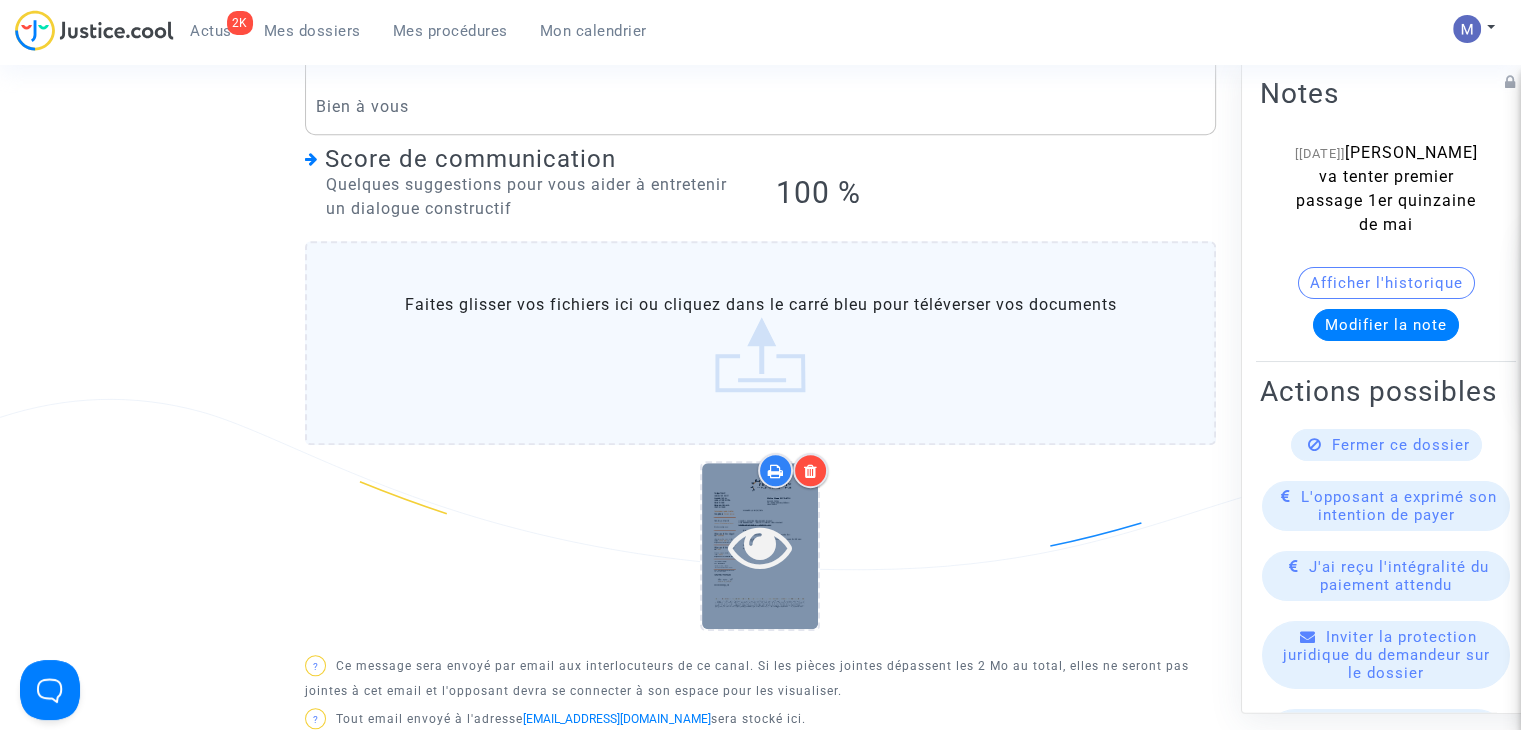 click at bounding box center (760, 546) 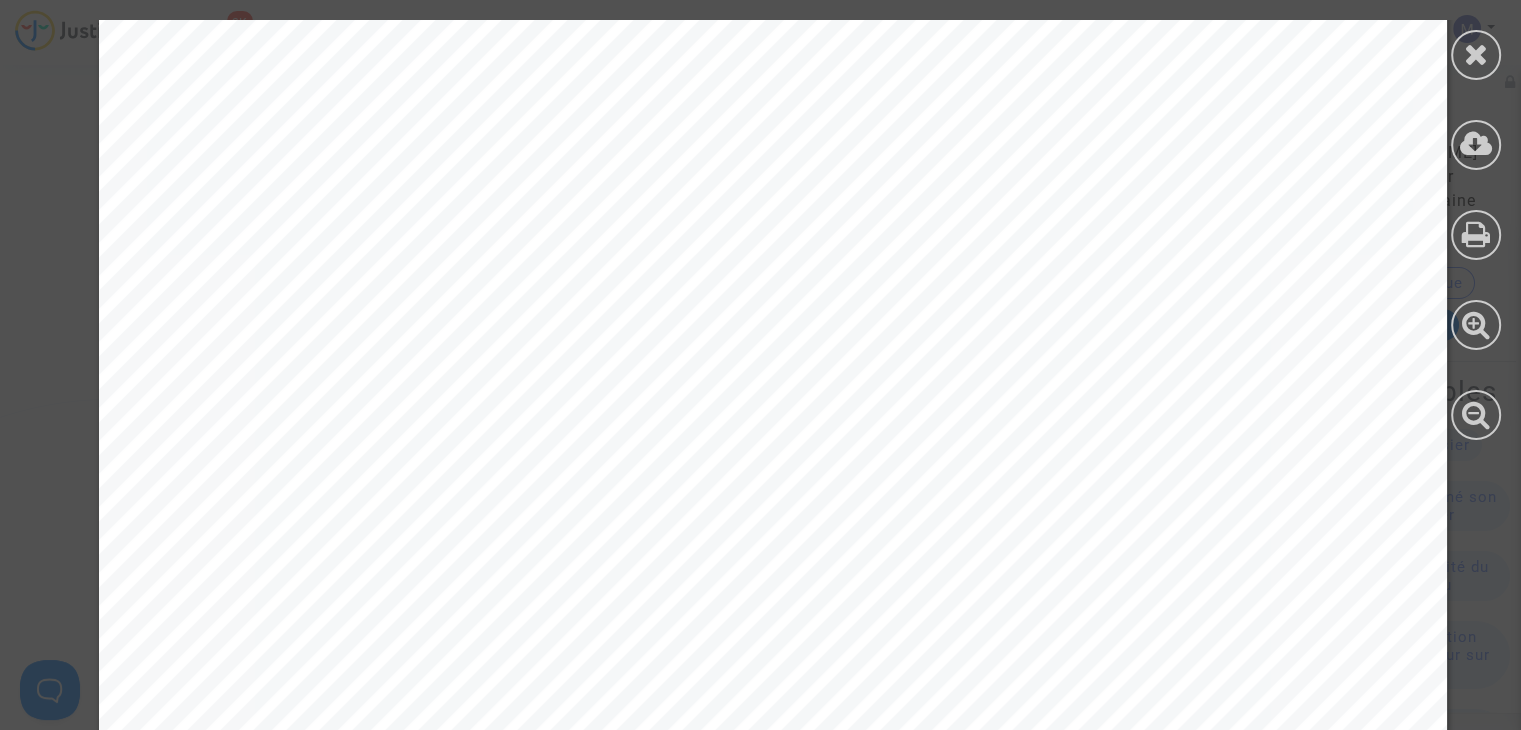 scroll, scrollTop: 2600, scrollLeft: 0, axis: vertical 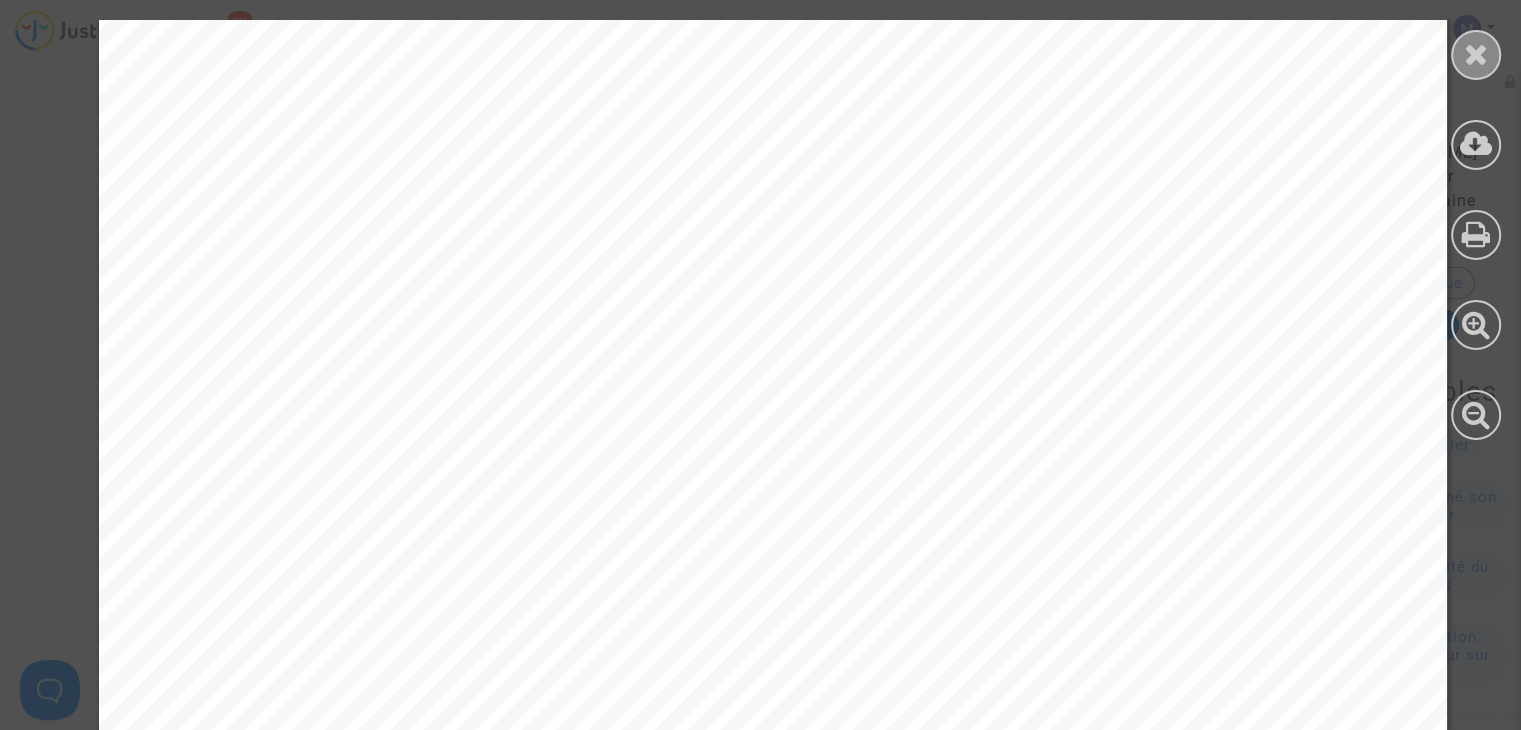 click at bounding box center (1476, 54) 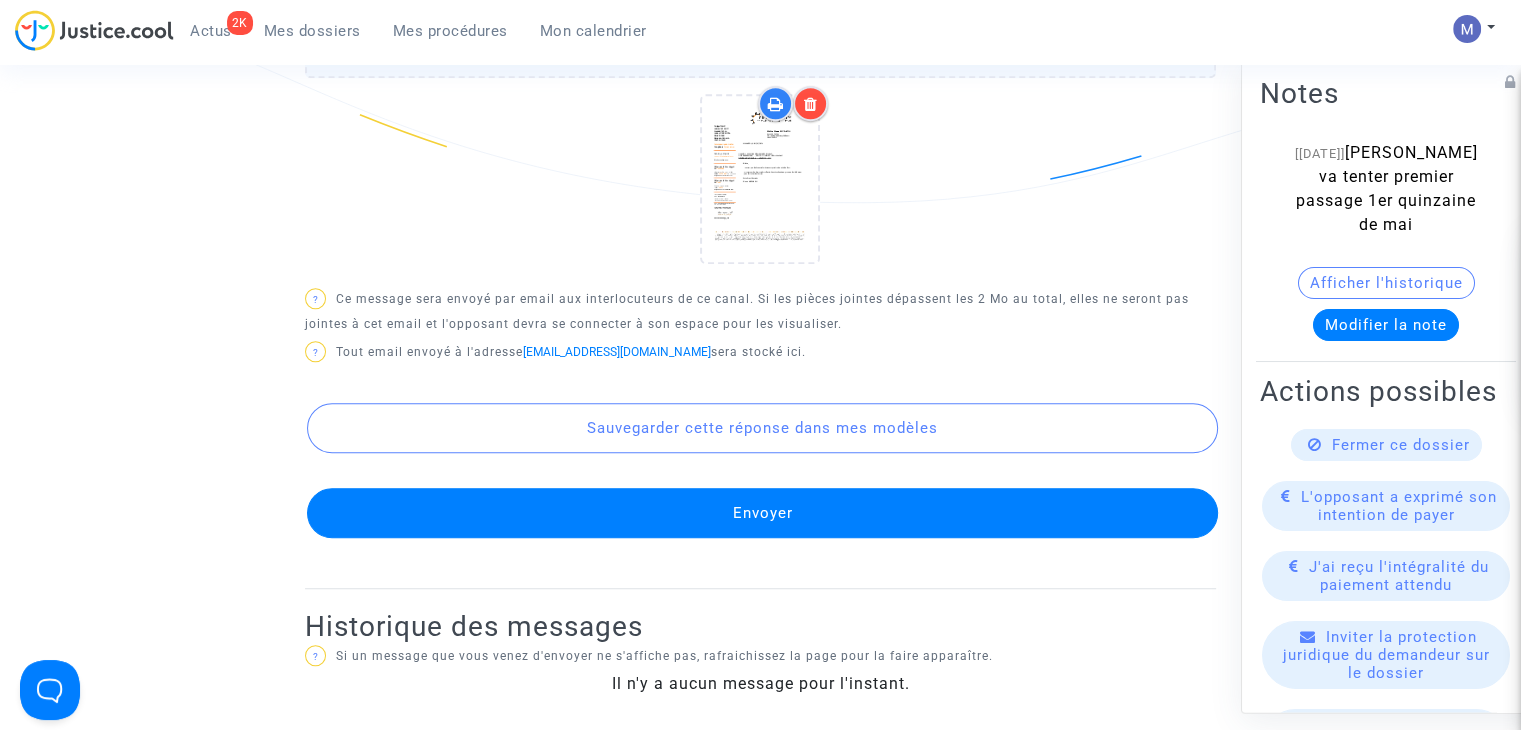 scroll, scrollTop: 1300, scrollLeft: 0, axis: vertical 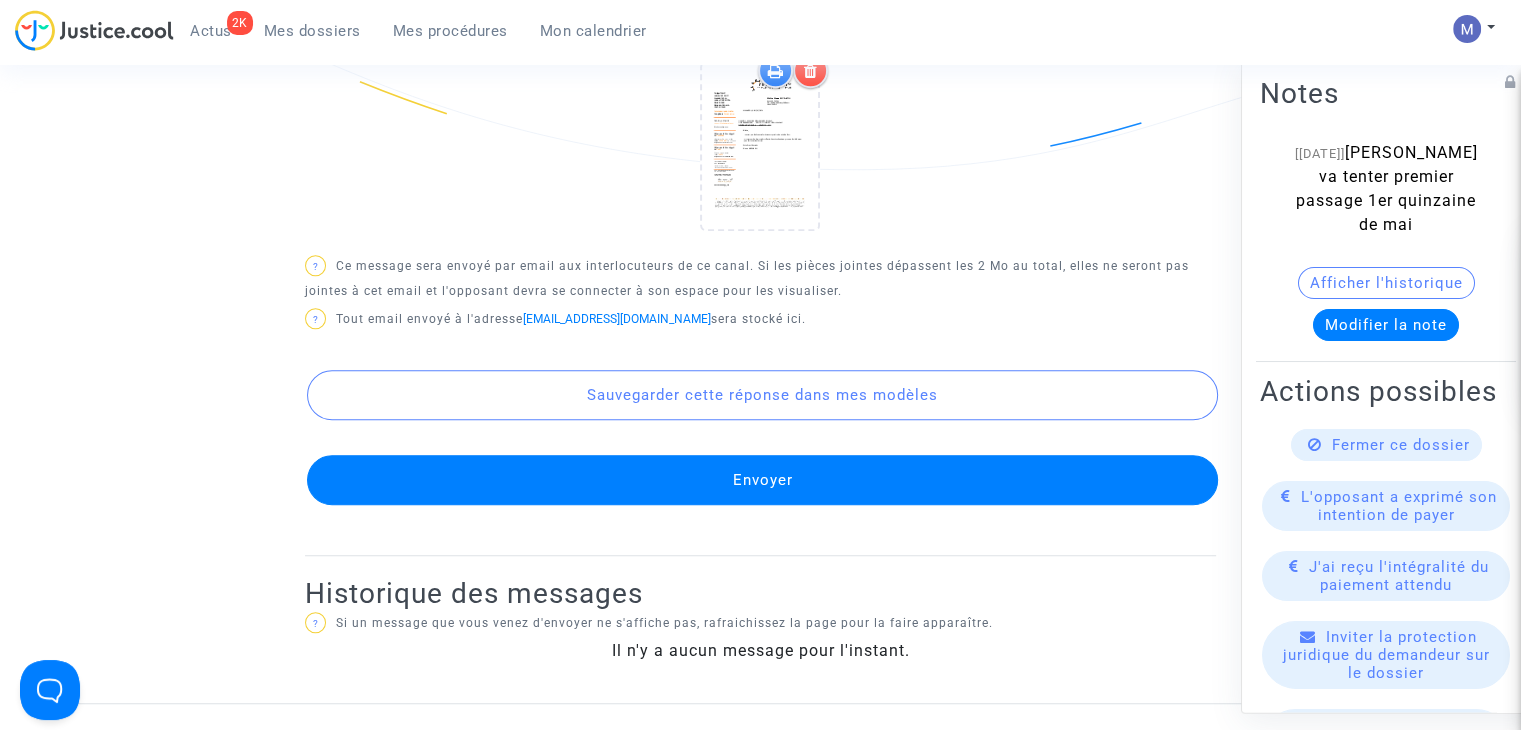 click on "Envoyer" 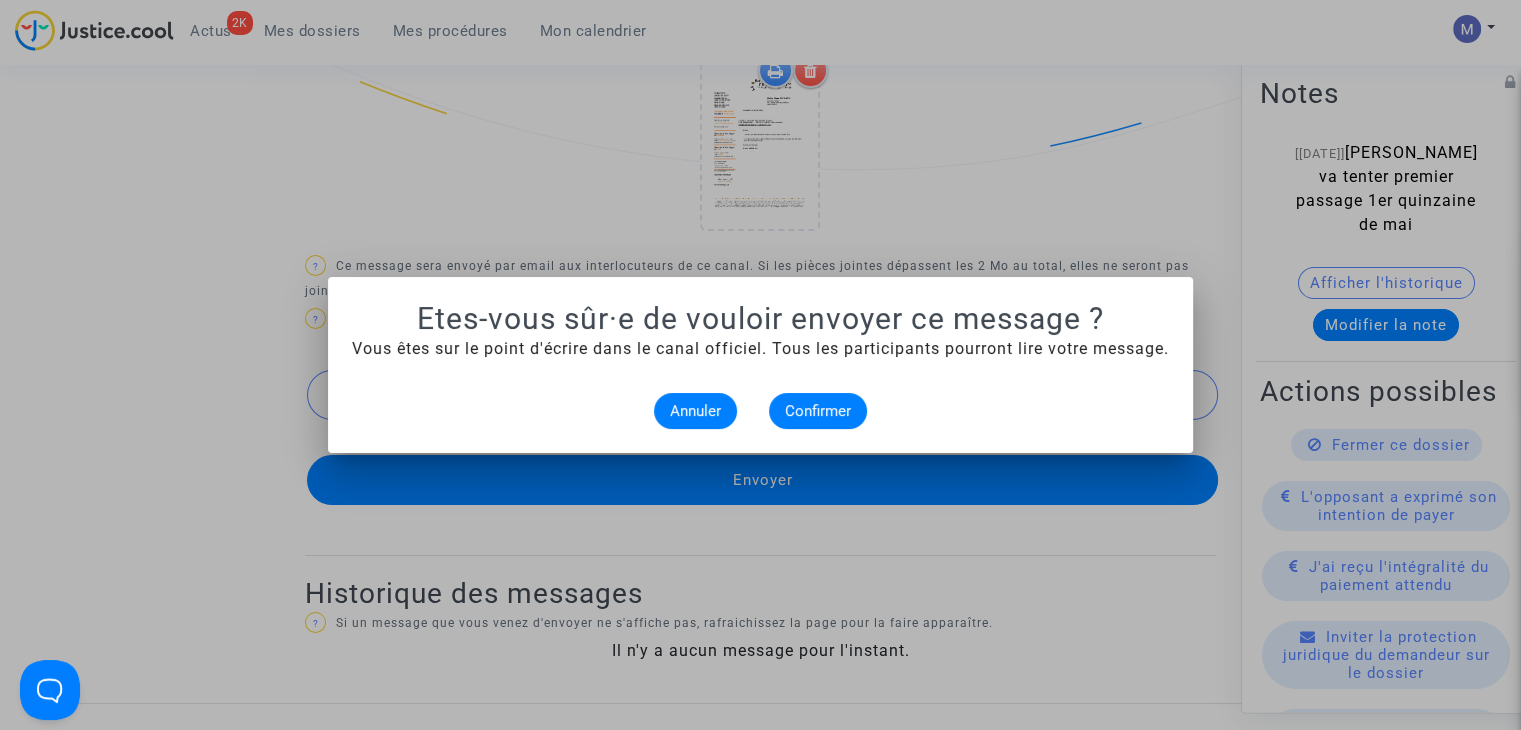 scroll, scrollTop: 0, scrollLeft: 0, axis: both 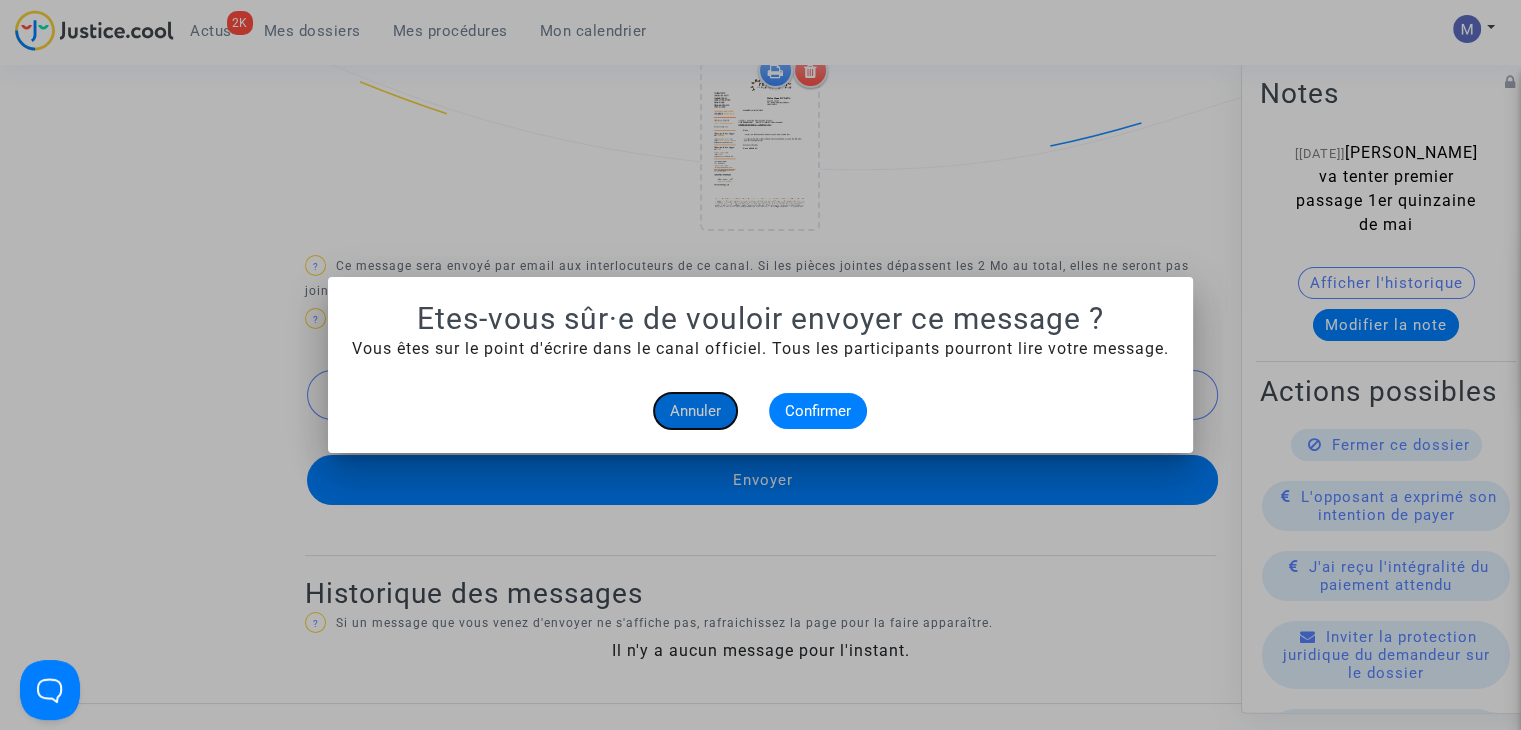 click on "Annuler" at bounding box center (695, 411) 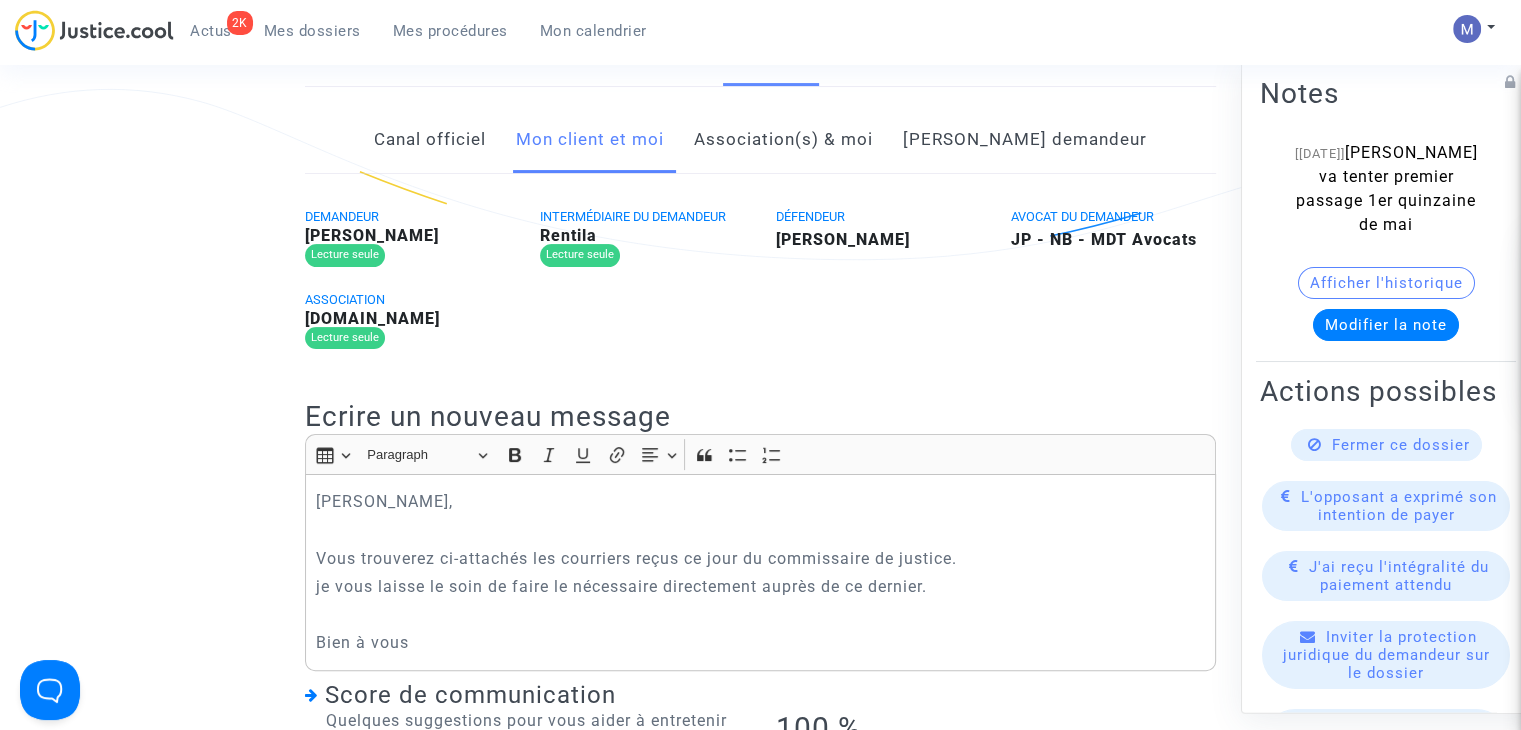scroll, scrollTop: 400, scrollLeft: 0, axis: vertical 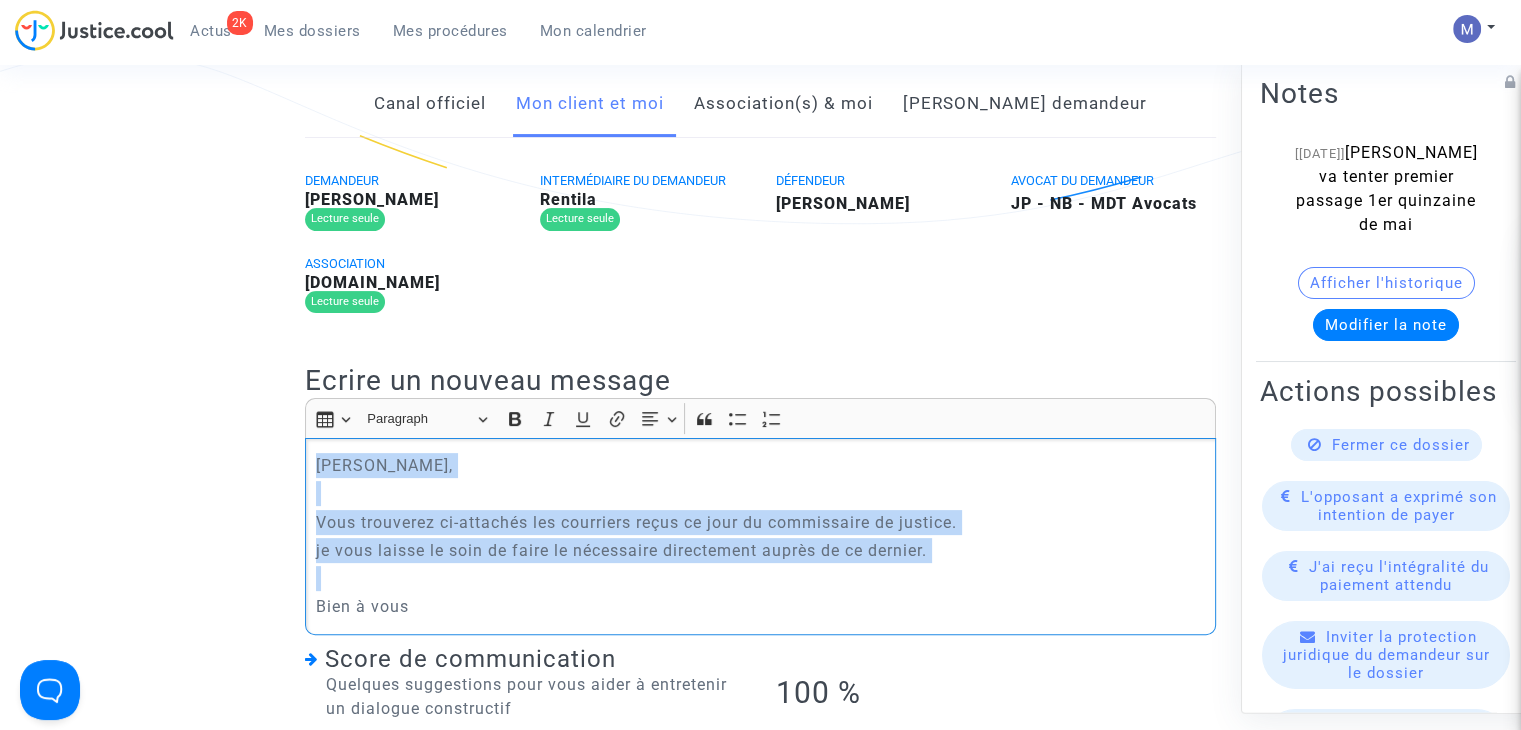 drag, startPoint x: 416, startPoint y: 588, endPoint x: 399, endPoint y: 557, distance: 35.35534 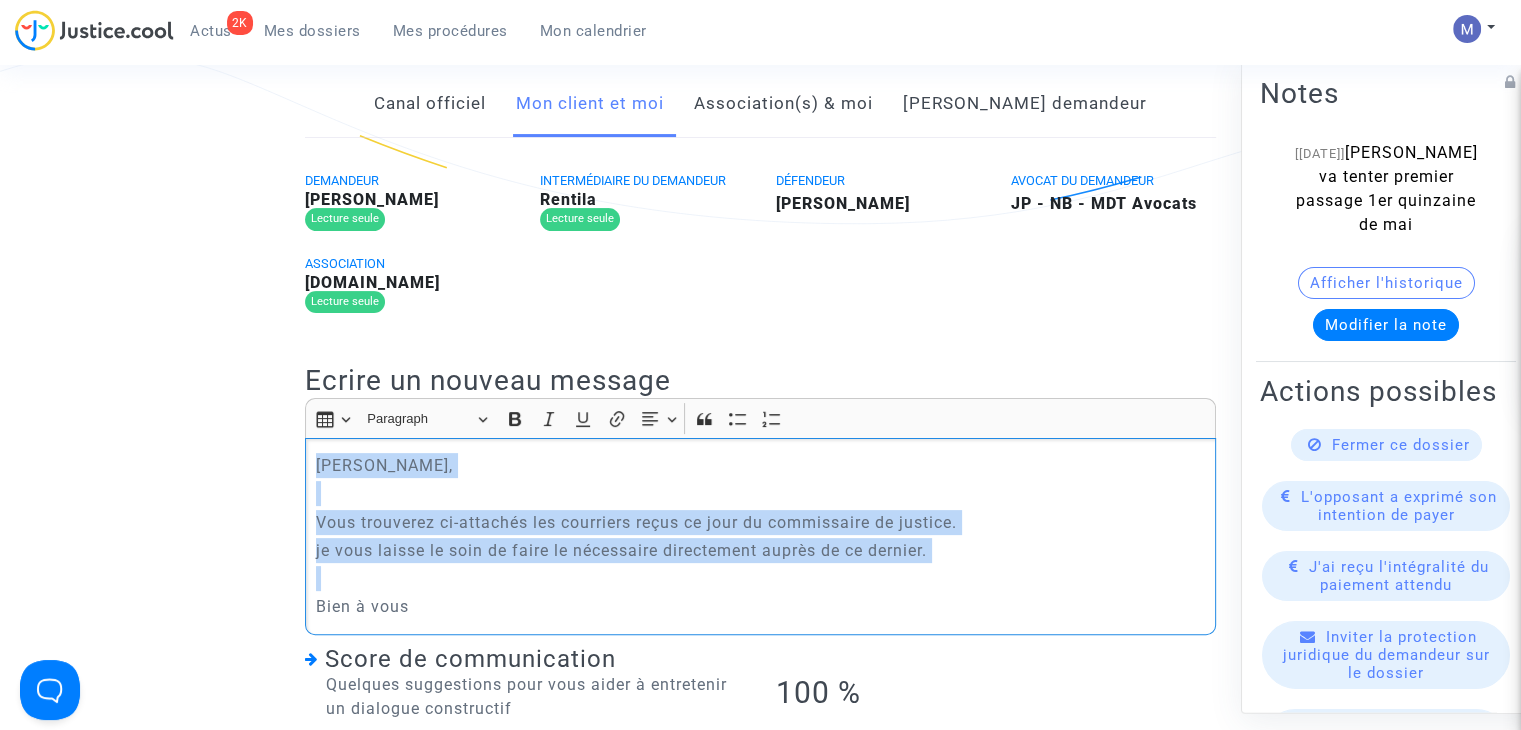 click on "Ref.  CFR-231212-WH9R  Etape   Procédure judiciaire en cours       Catégorie   Propriétaire : Loyers impayés/Charges impayées   Mon rôle   Avocat du demandeur   Actus   Dossier   Documents   Accord   Messages   Judiciaire   Finances   Canal officiel   Mon client et moi   Association(s) & moi   Côté demandeur   DEMANDEUR  Albéric Fantinel Lecture seule  INTERMÉDIAIRE DU DEMANDEUR  Rentila Lecture seule  DÉFENDEUR  Michael Huart  AVOCAT DU DEMANDEUR  JP - NB - MDT Avocats  ASSOCIATION  Immobilier.cool Lecture seule Ecrire un nouveau message Rich Text Editor Insert table Insert table Heading Paragraph Paragraph Heading 1 Heading 2 Heading 3 Bold (CTRL+B) Bold Italic (CTRL+I) Italic Underline (CTRL+U) Underline Link (Ctrl+K) Link Text alignment Text alignment Align left Align left Align right Align right Align center Align center Justify Justify Block quote Block quote Bulleted List Bulleted List Numbered List Numbered List Cher Monsieur, Bien à vous Score de communication 100 %    ? ? Envoyer ?" 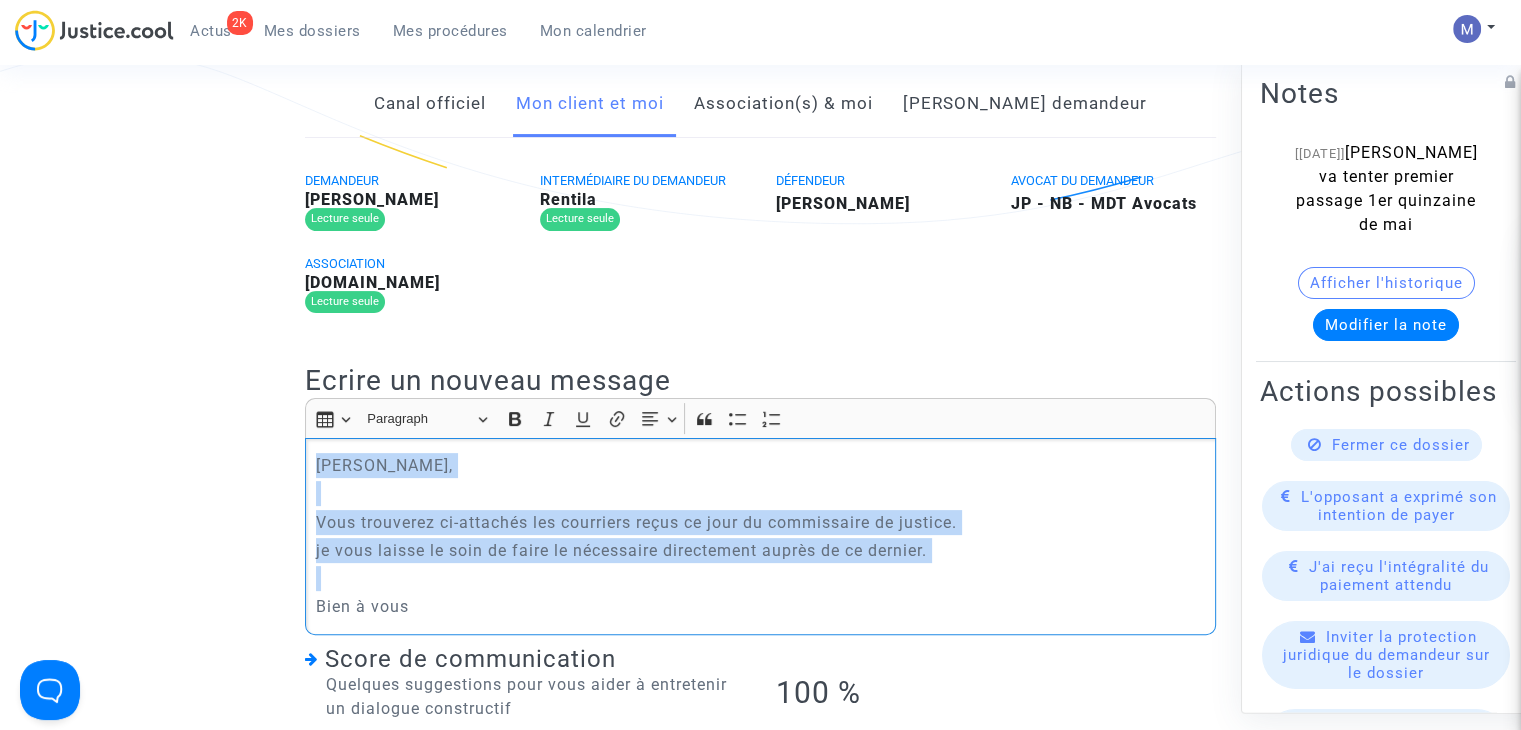click 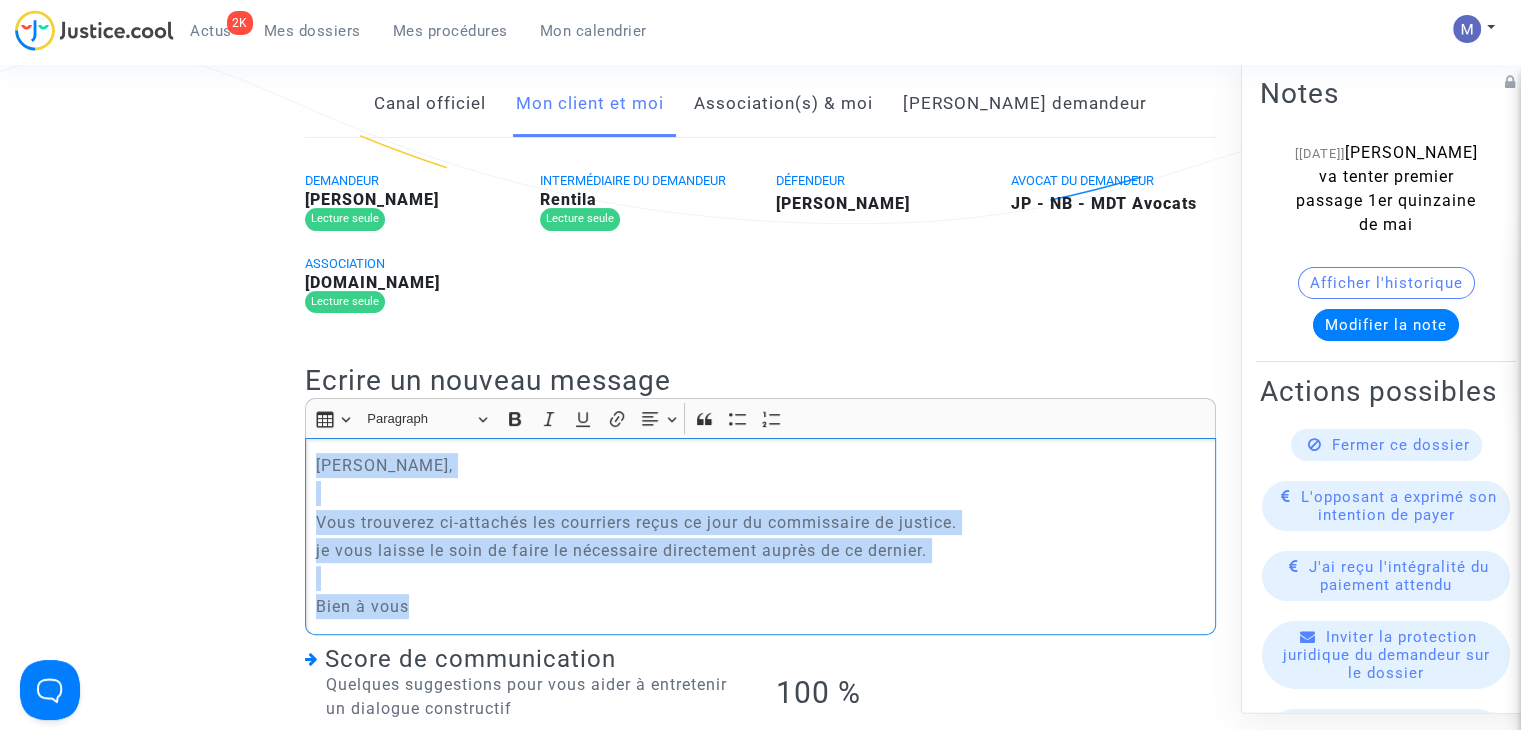 drag, startPoint x: 435, startPoint y: 614, endPoint x: 308, endPoint y: 460, distance: 199.61212 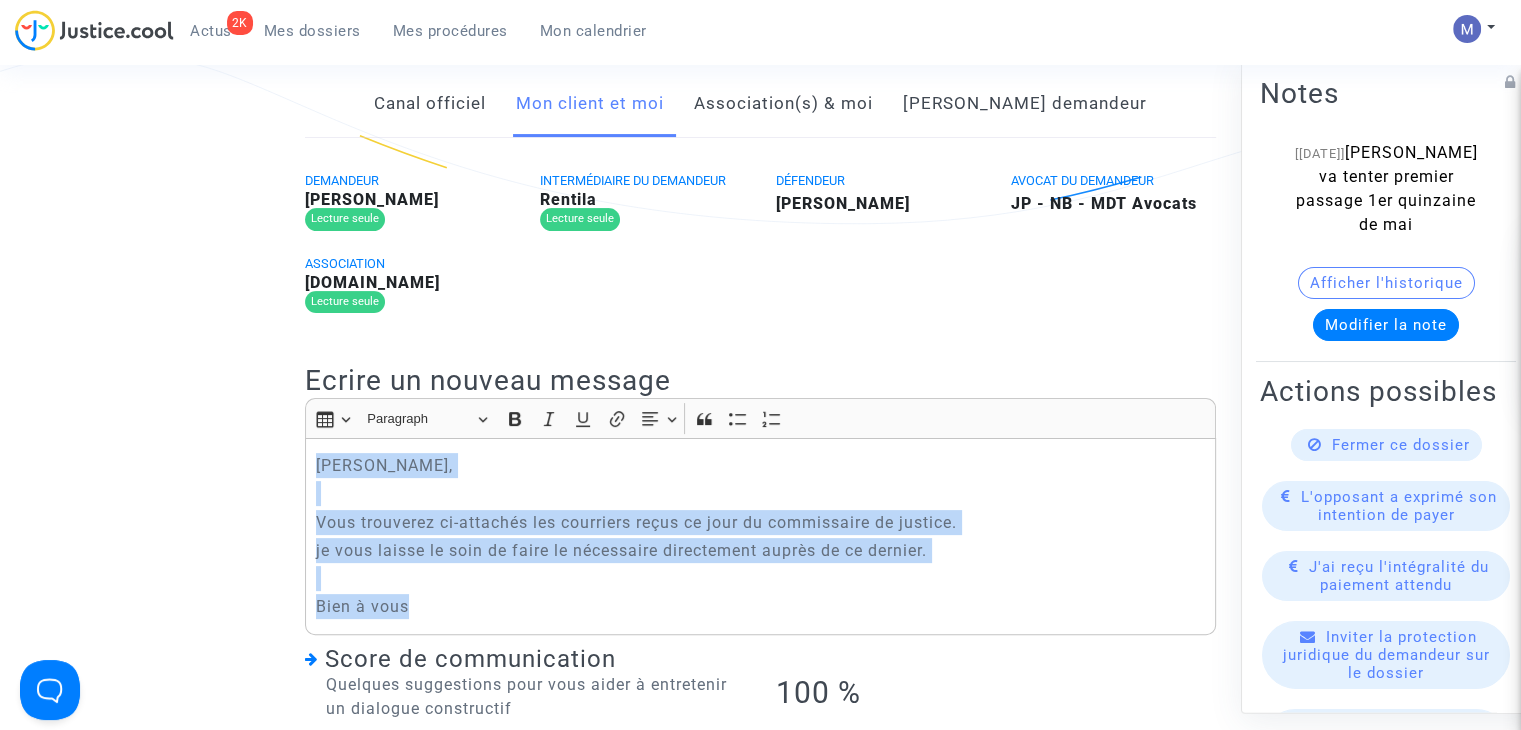click on "Canal officiel" 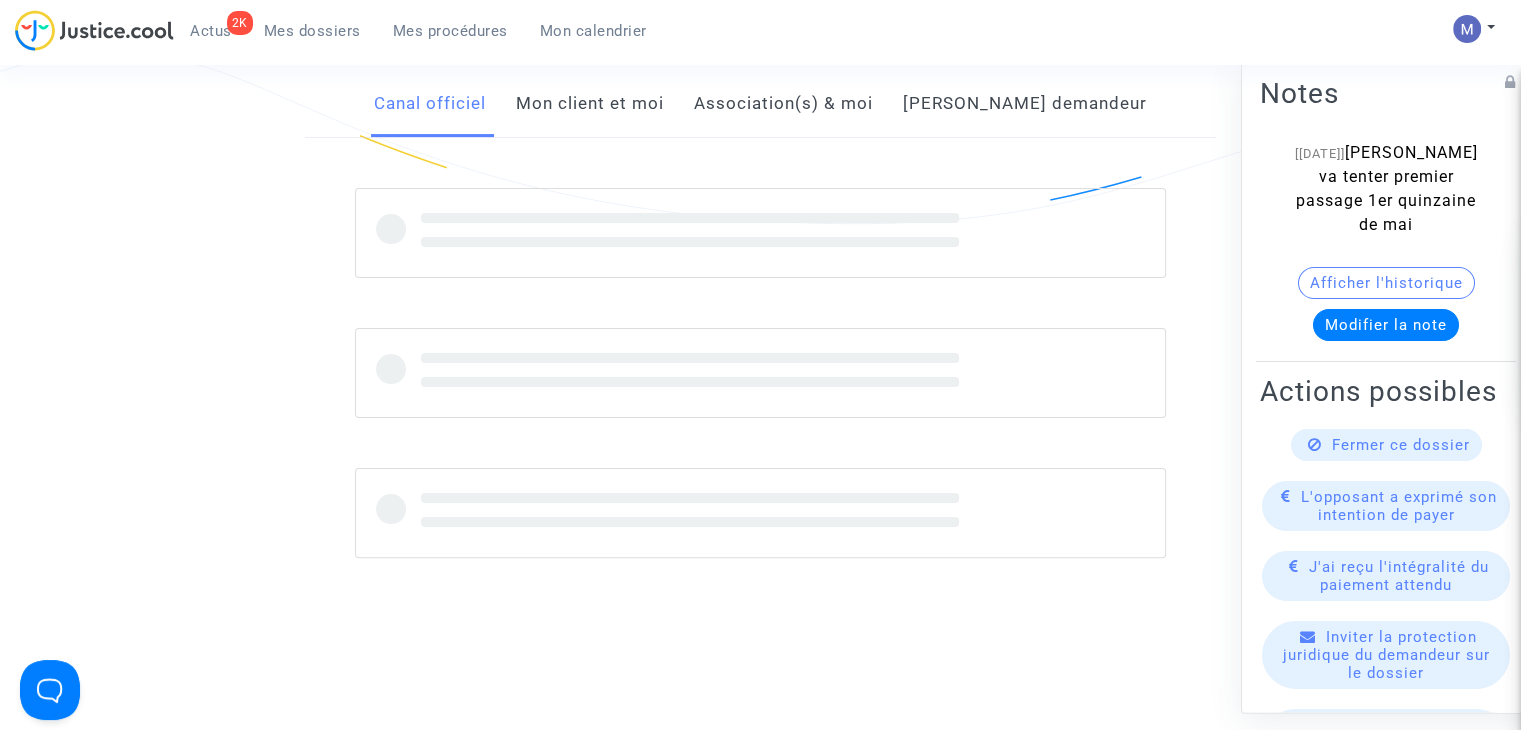click on "Mon client et moi" 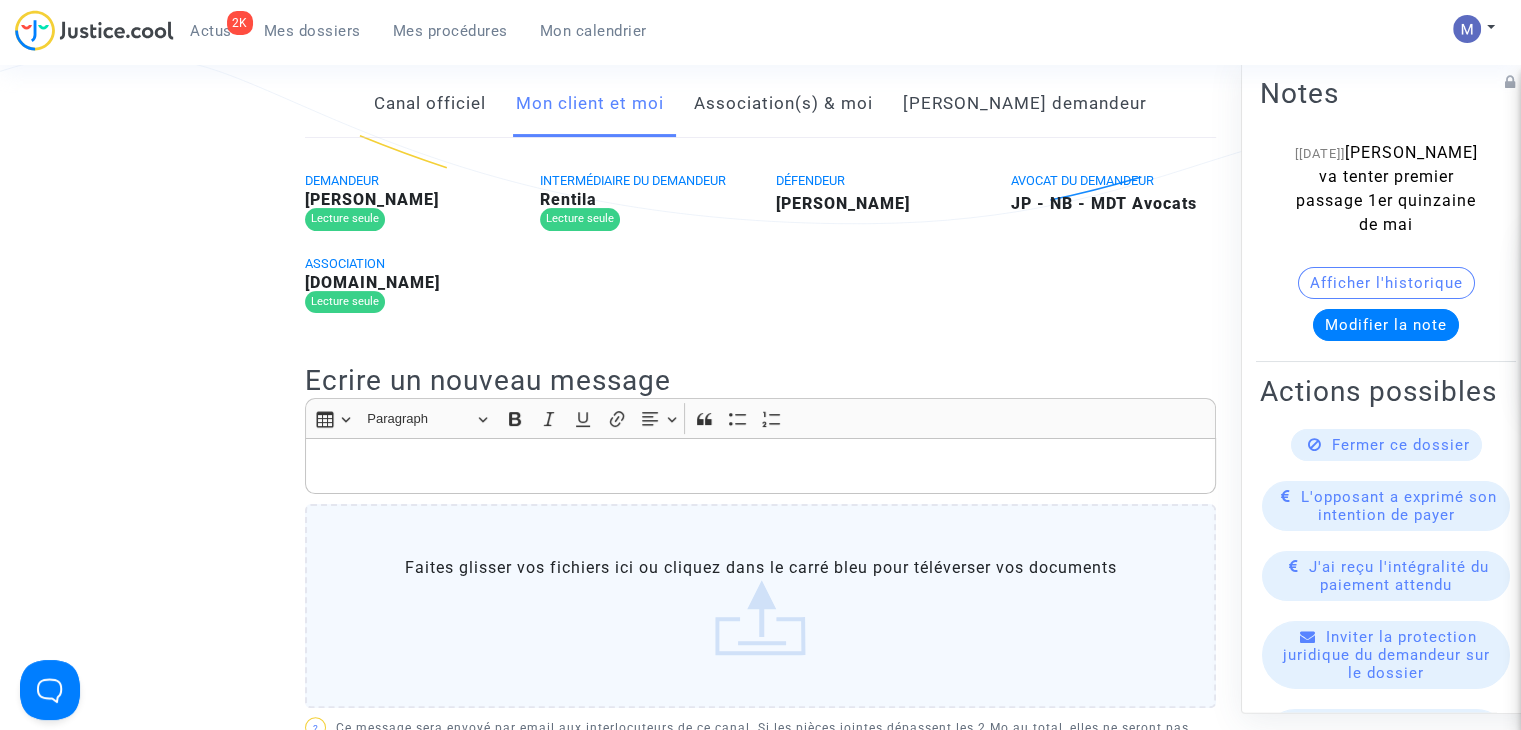 click 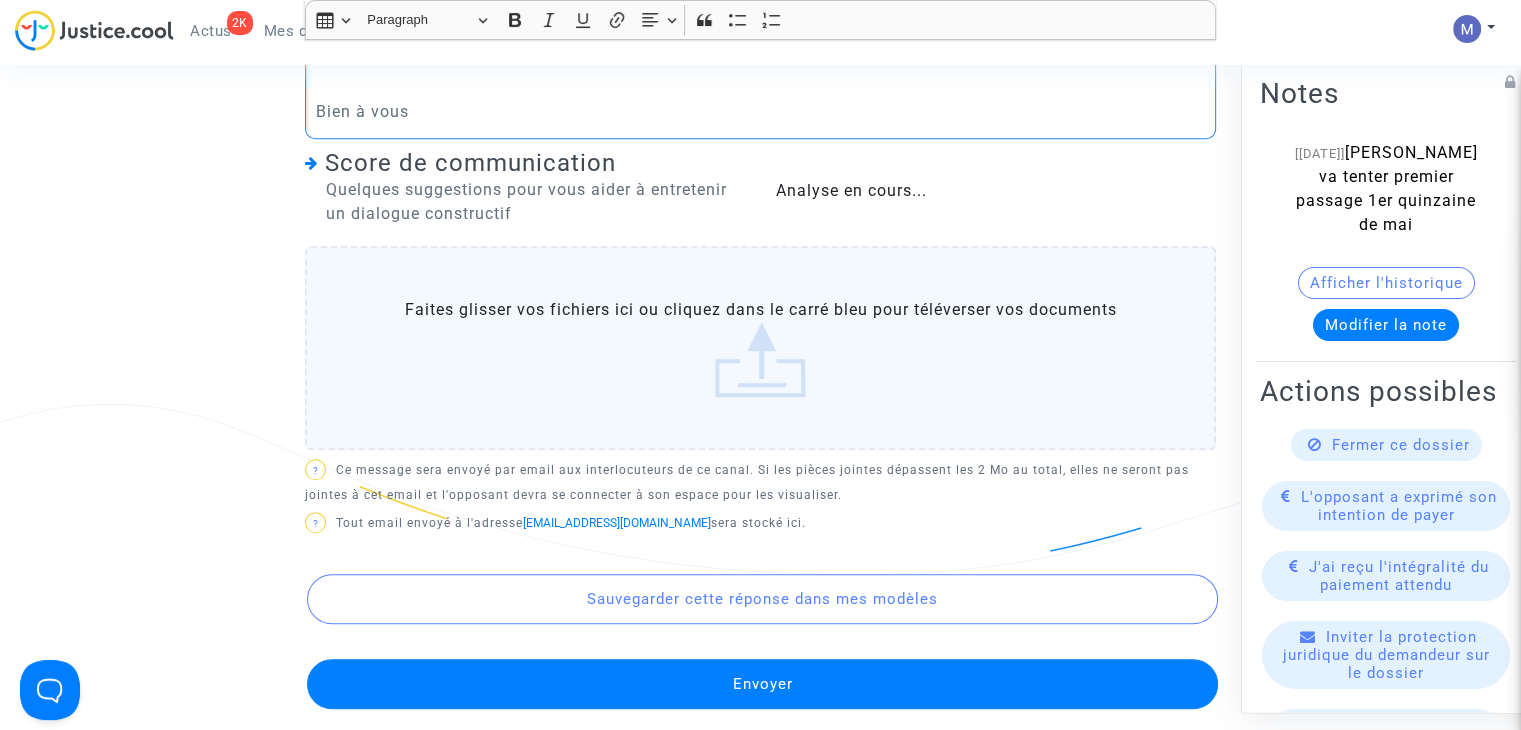 scroll, scrollTop: 900, scrollLeft: 0, axis: vertical 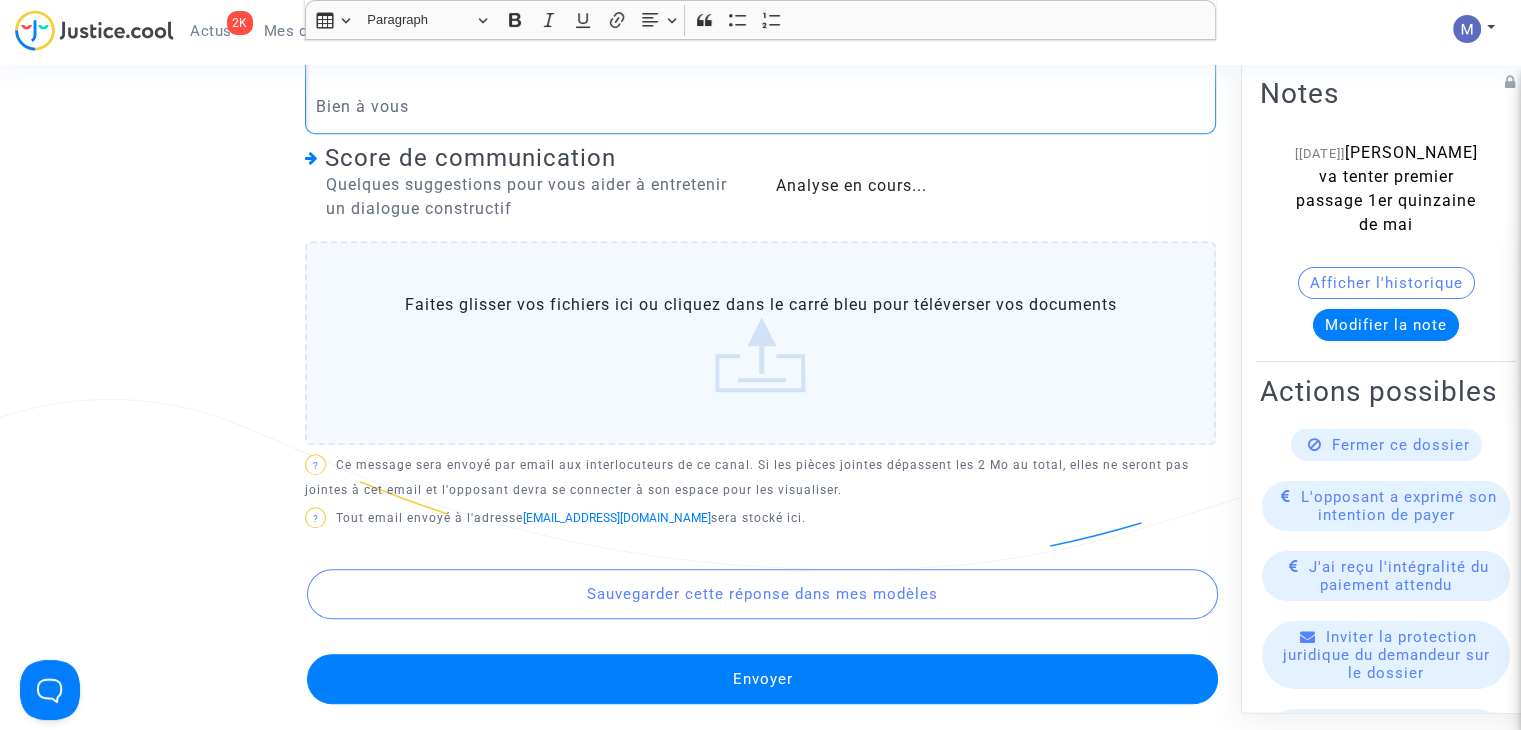 click on "Faites glisser vos fichiers ici ou cliquez dans le carré bleu pour téléverser vos documents" 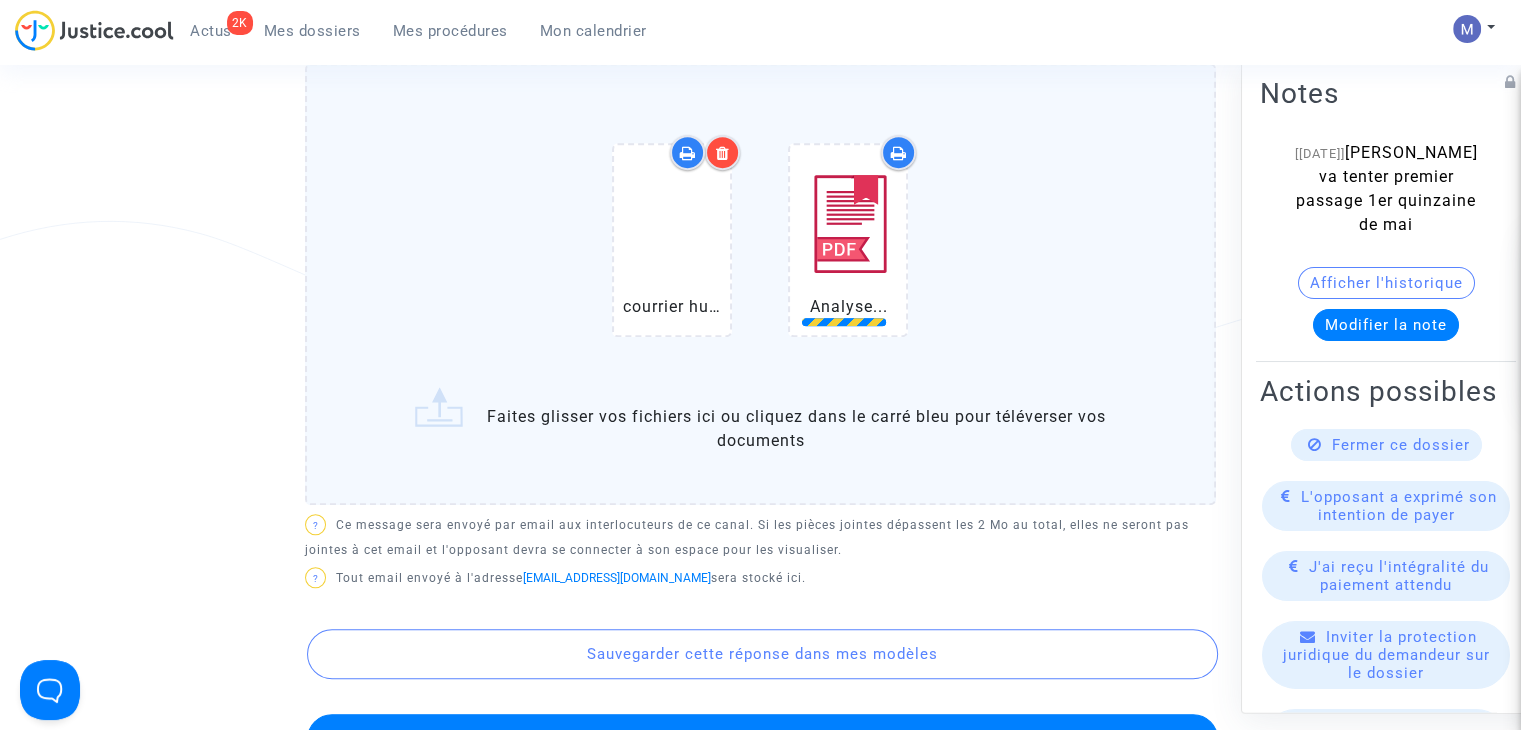 scroll, scrollTop: 1100, scrollLeft: 0, axis: vertical 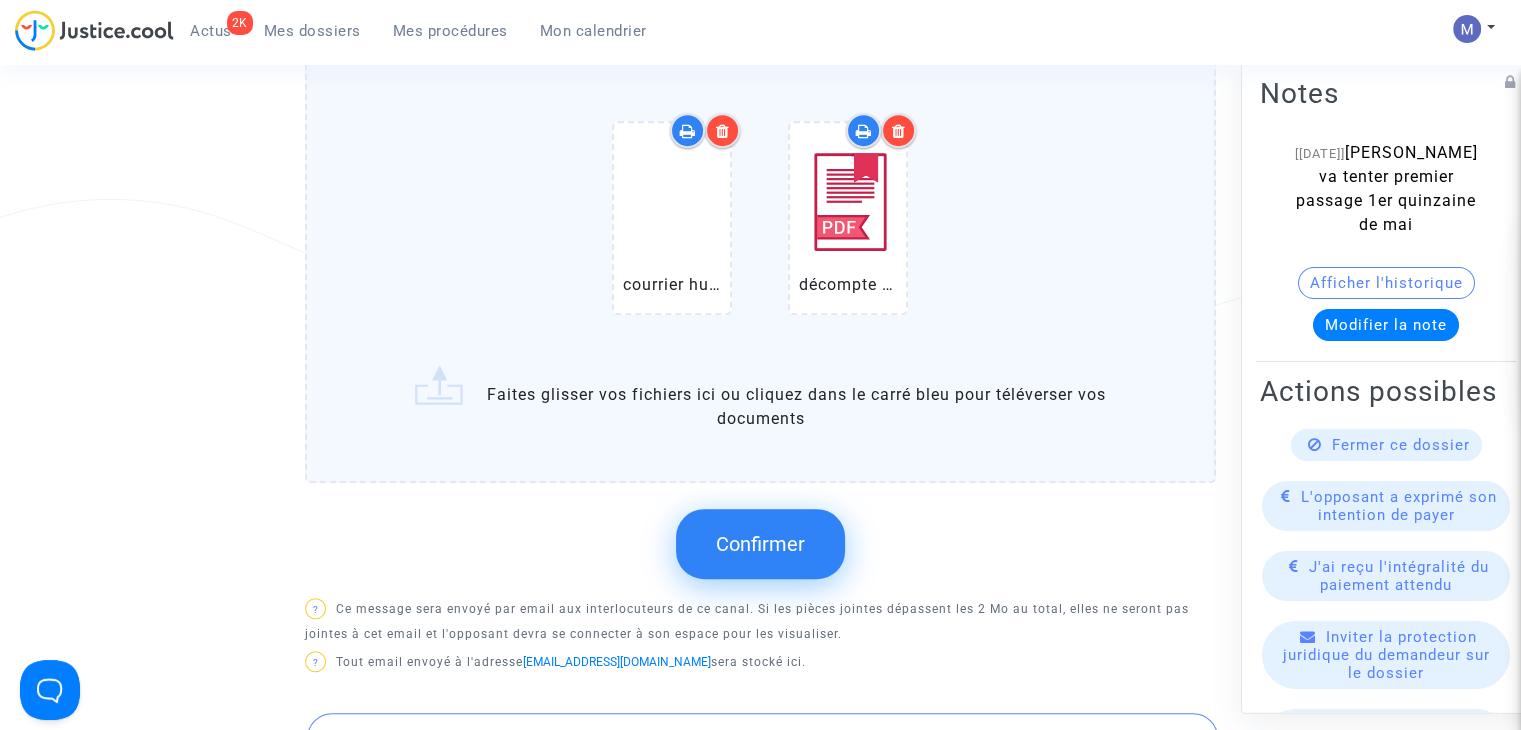 click on "Confirmer" 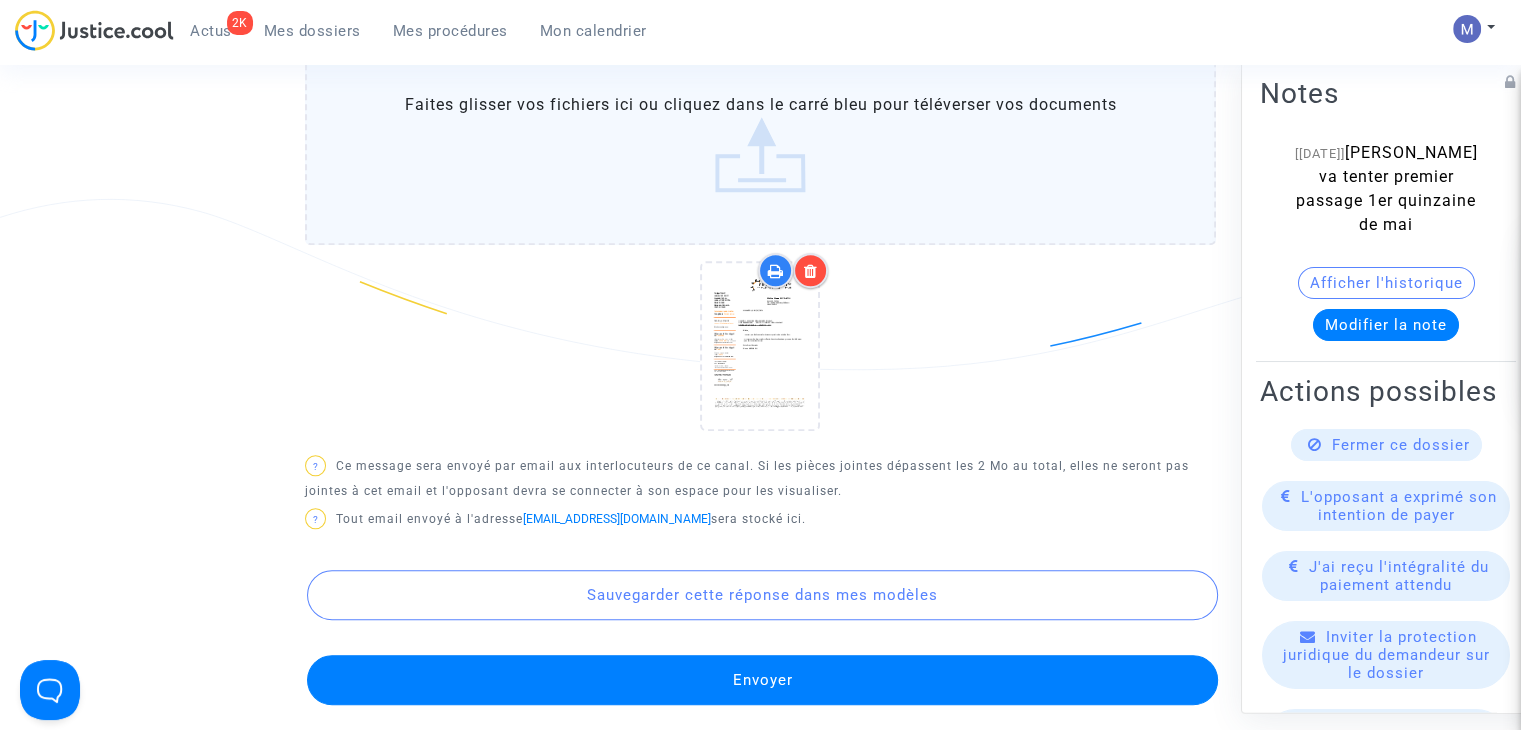 click on "Envoyer" 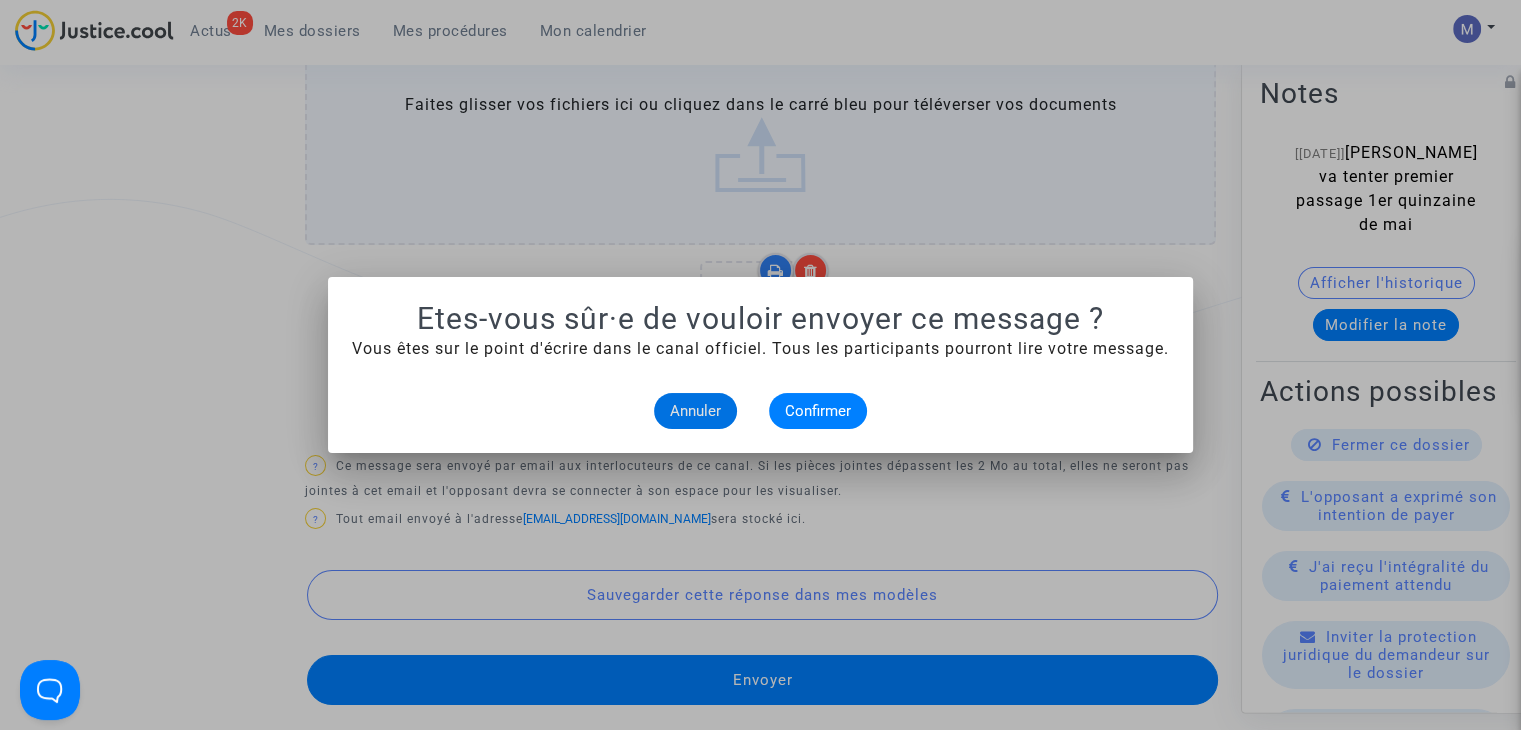 click on "Annuler" at bounding box center [695, 411] 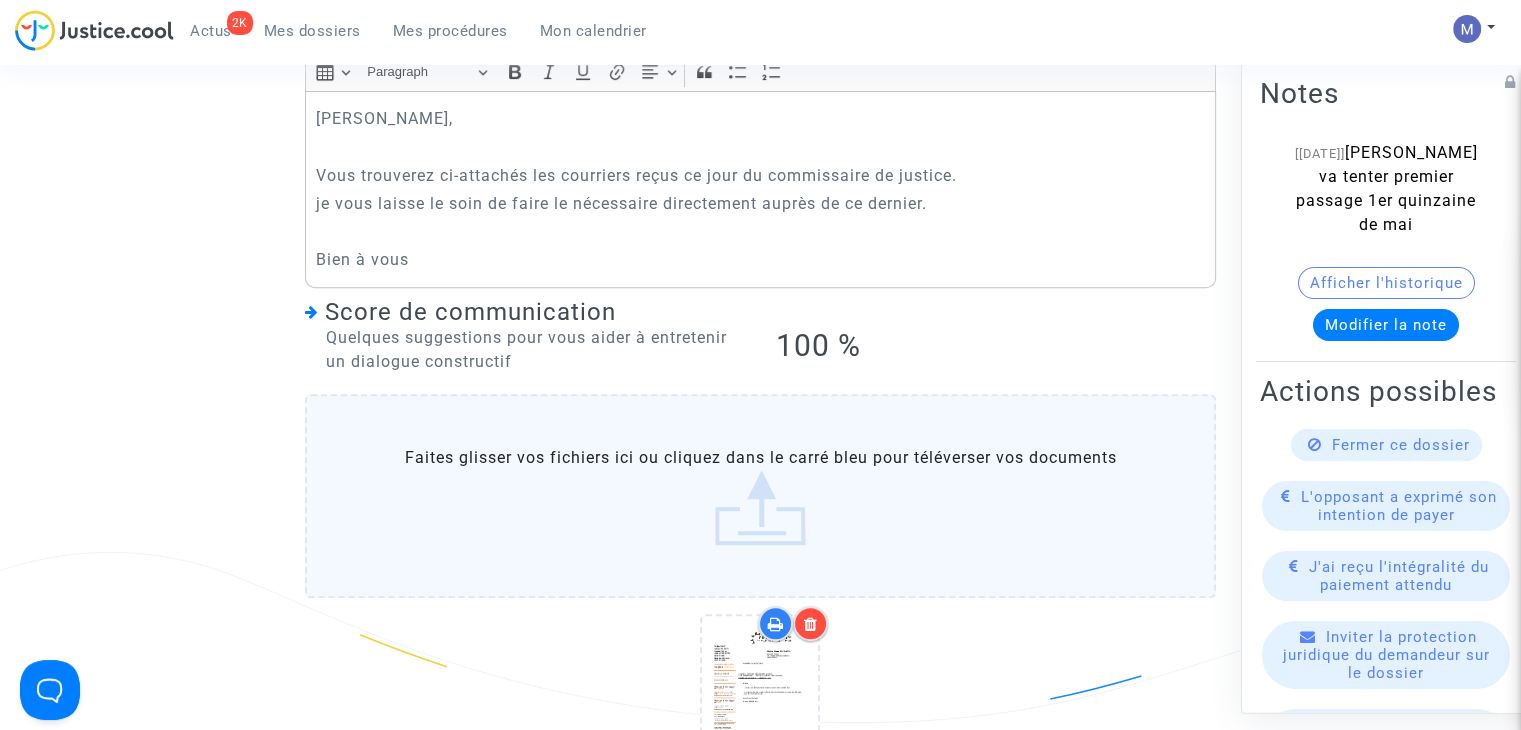 scroll, scrollTop: 500, scrollLeft: 0, axis: vertical 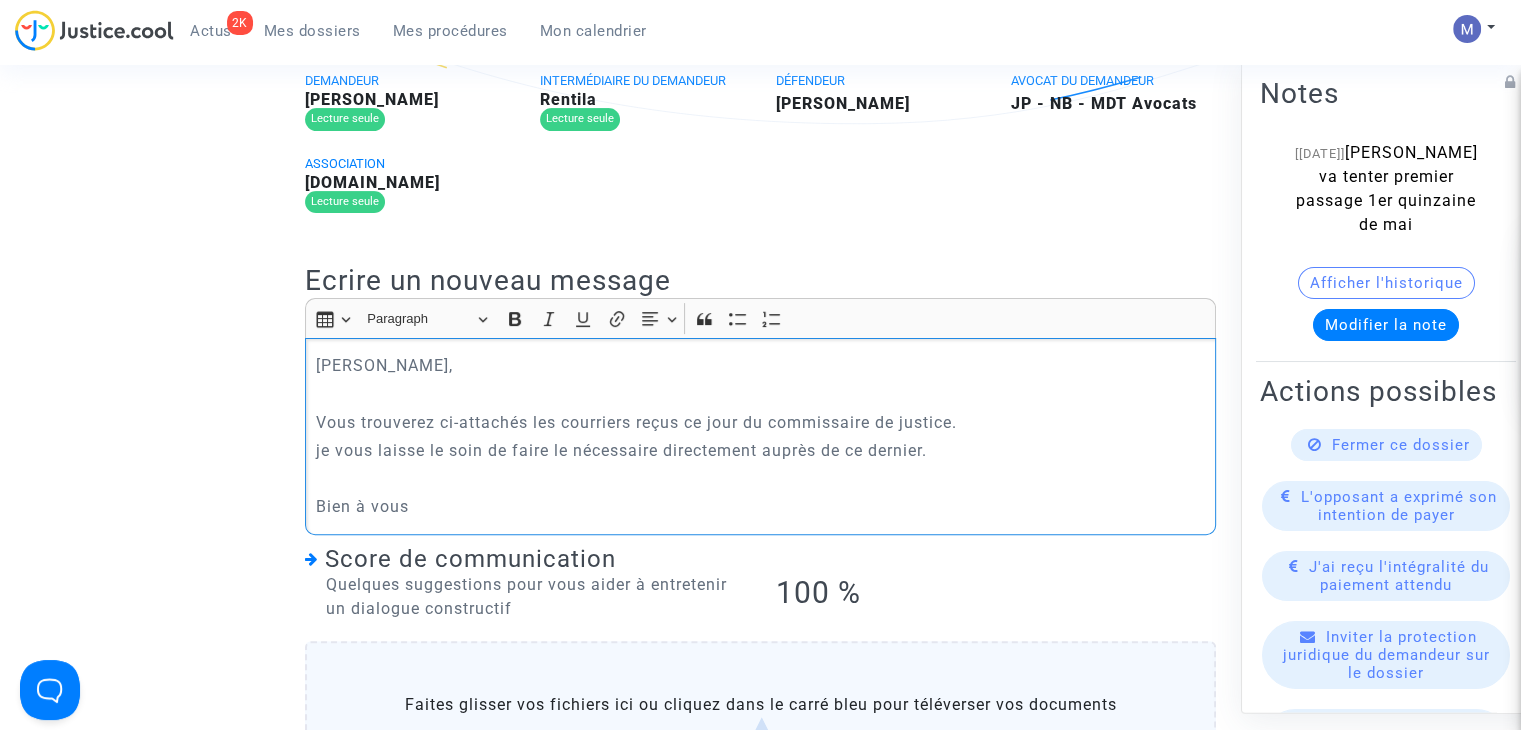 click on "Bien à vous" 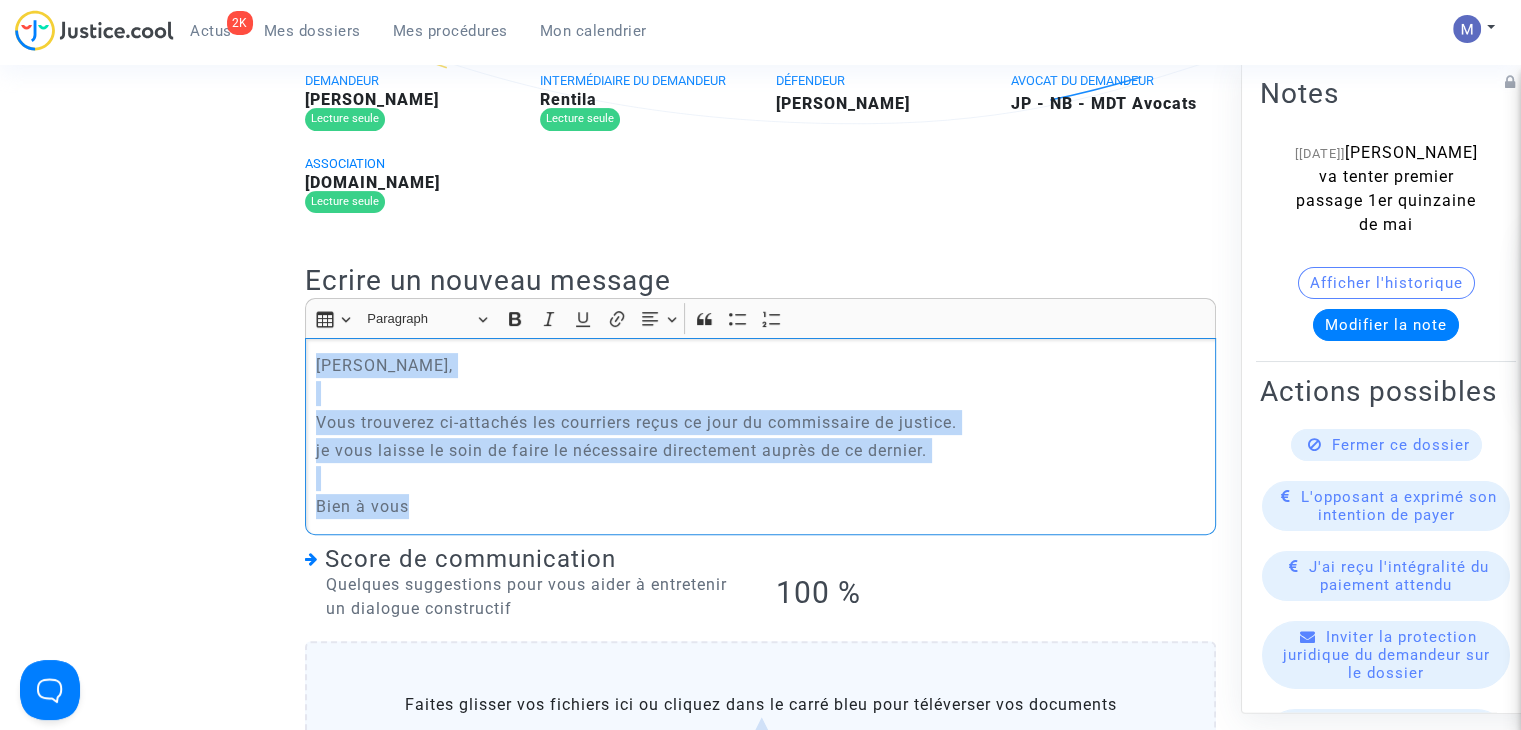 drag, startPoint x: 425, startPoint y: 509, endPoint x: 241, endPoint y: 330, distance: 256.7041 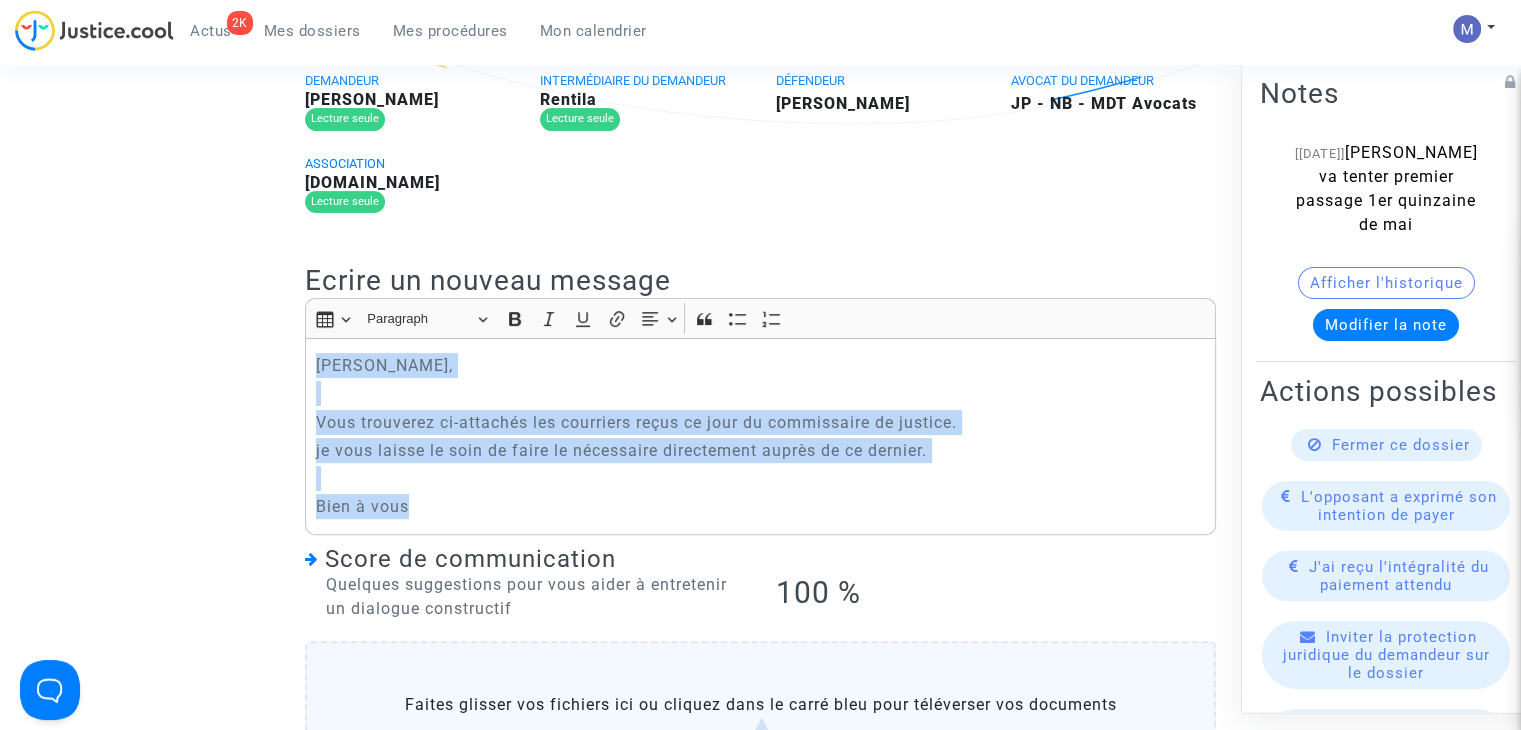 click on "Mes dossiers" at bounding box center [312, 31] 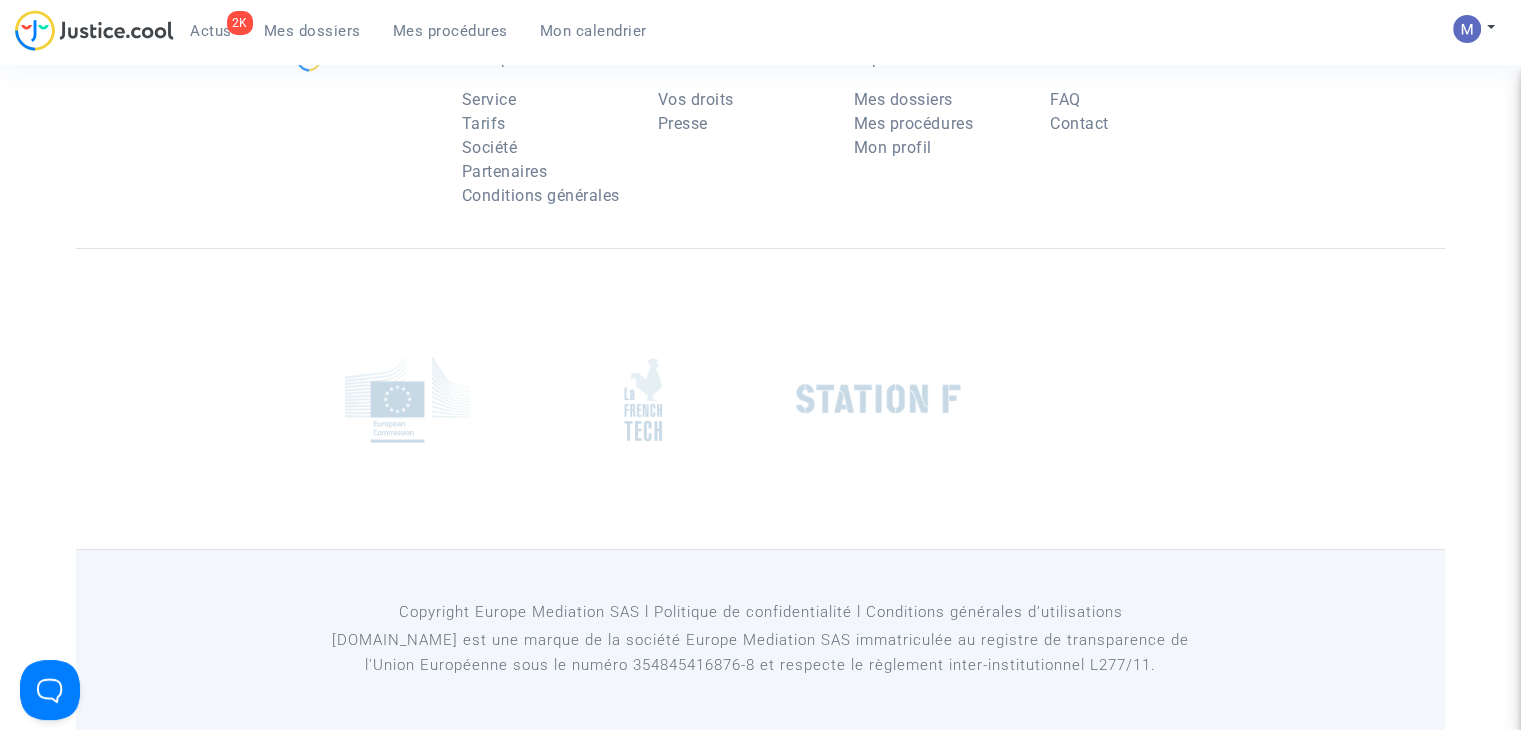 scroll, scrollTop: 500, scrollLeft: 0, axis: vertical 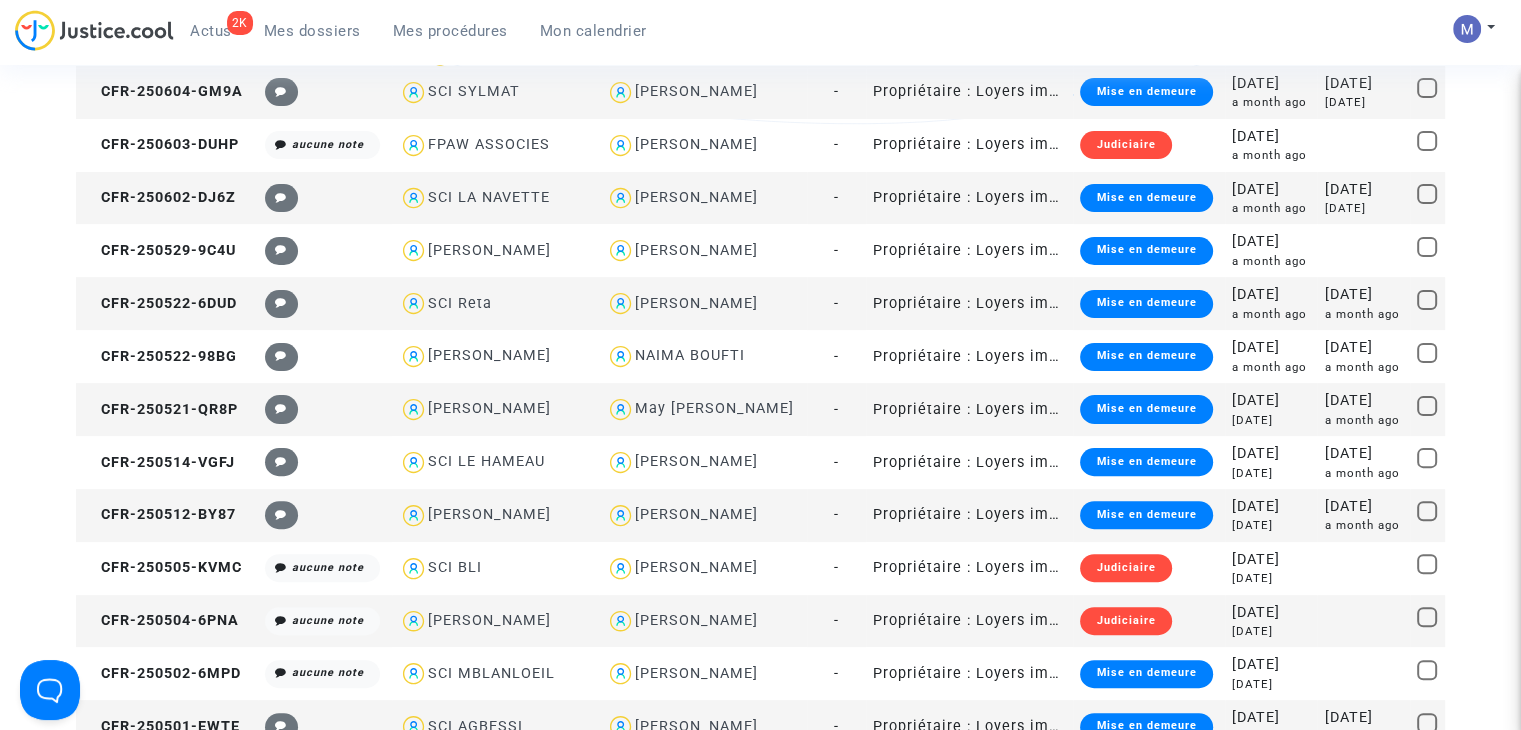 click 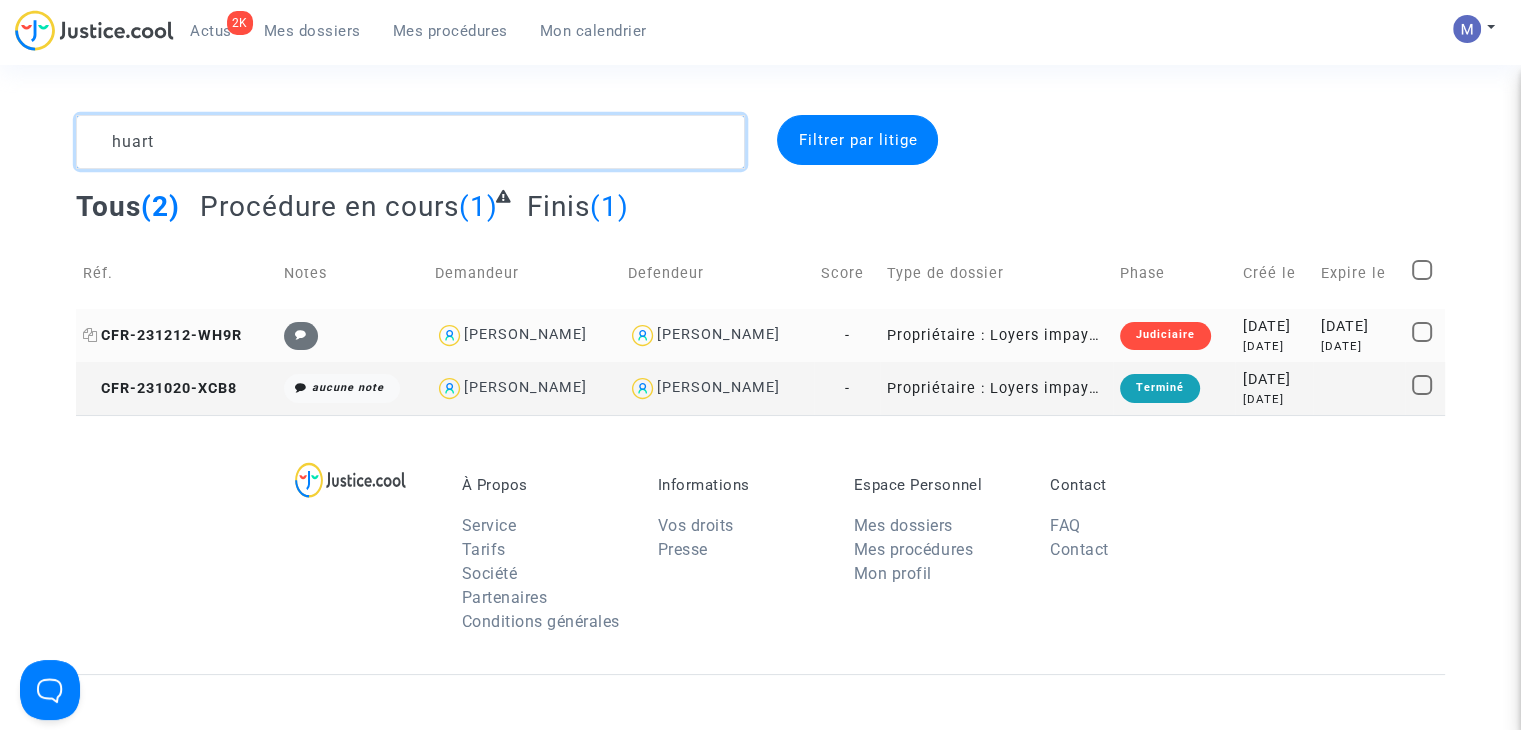 type on "huart" 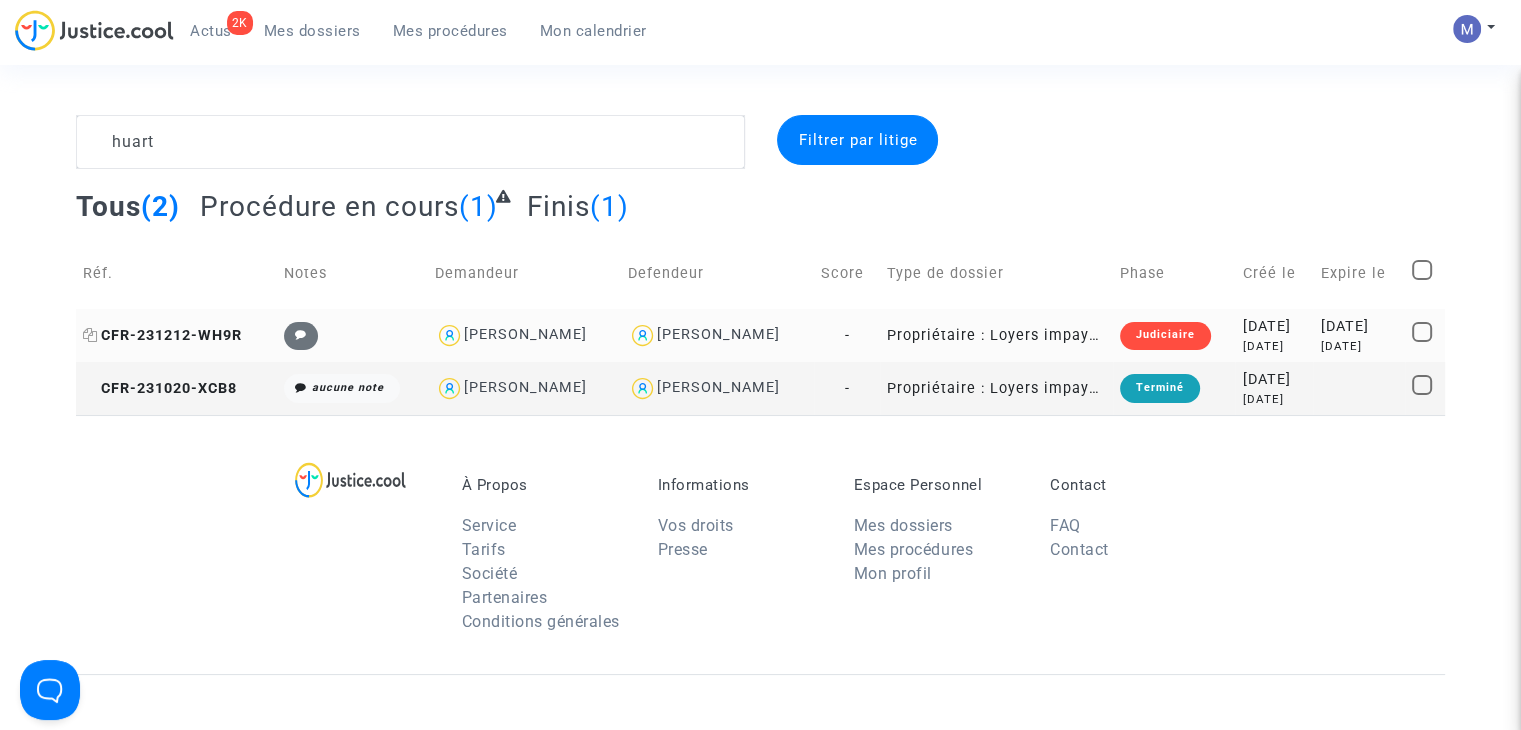 click on "CFR-231212-WH9R" 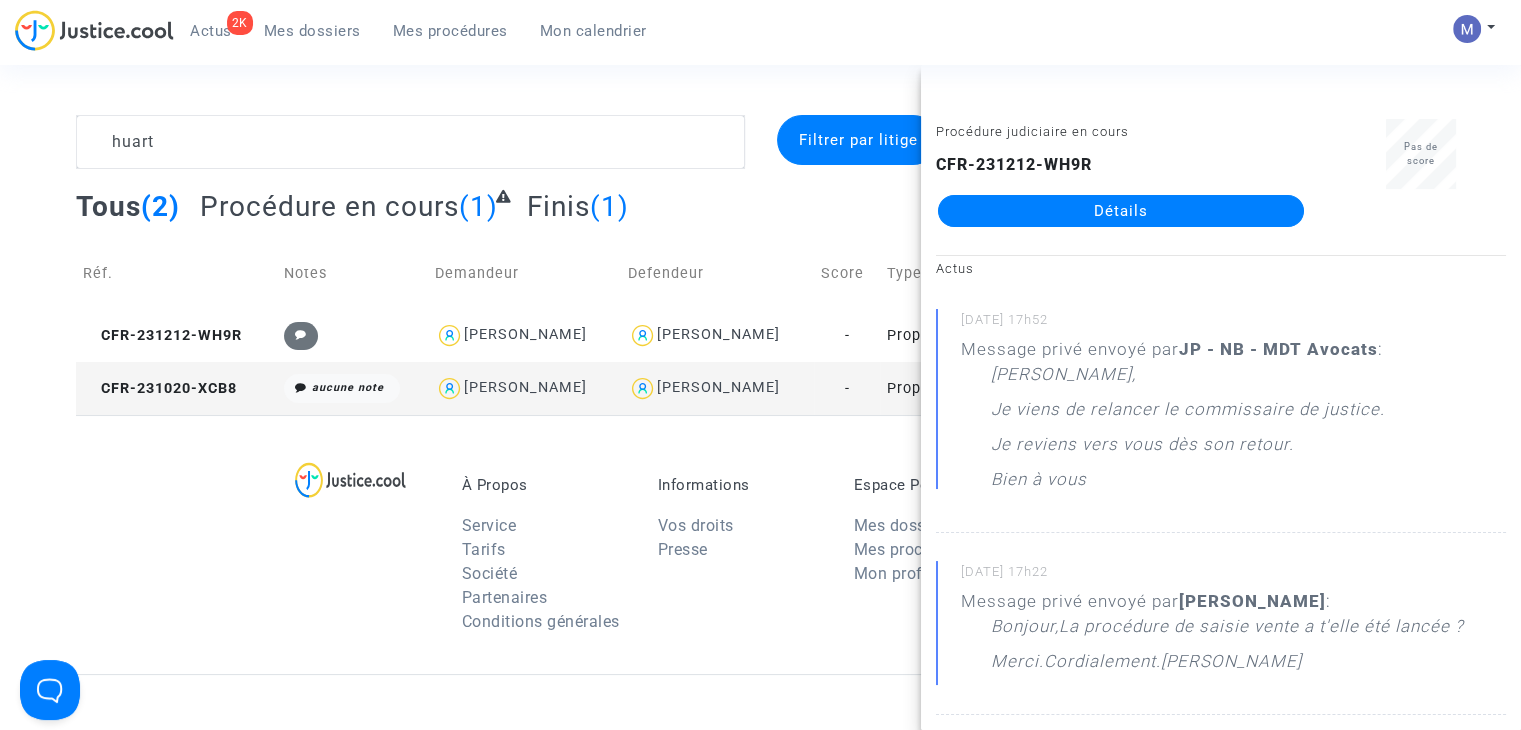 click on "Détails" 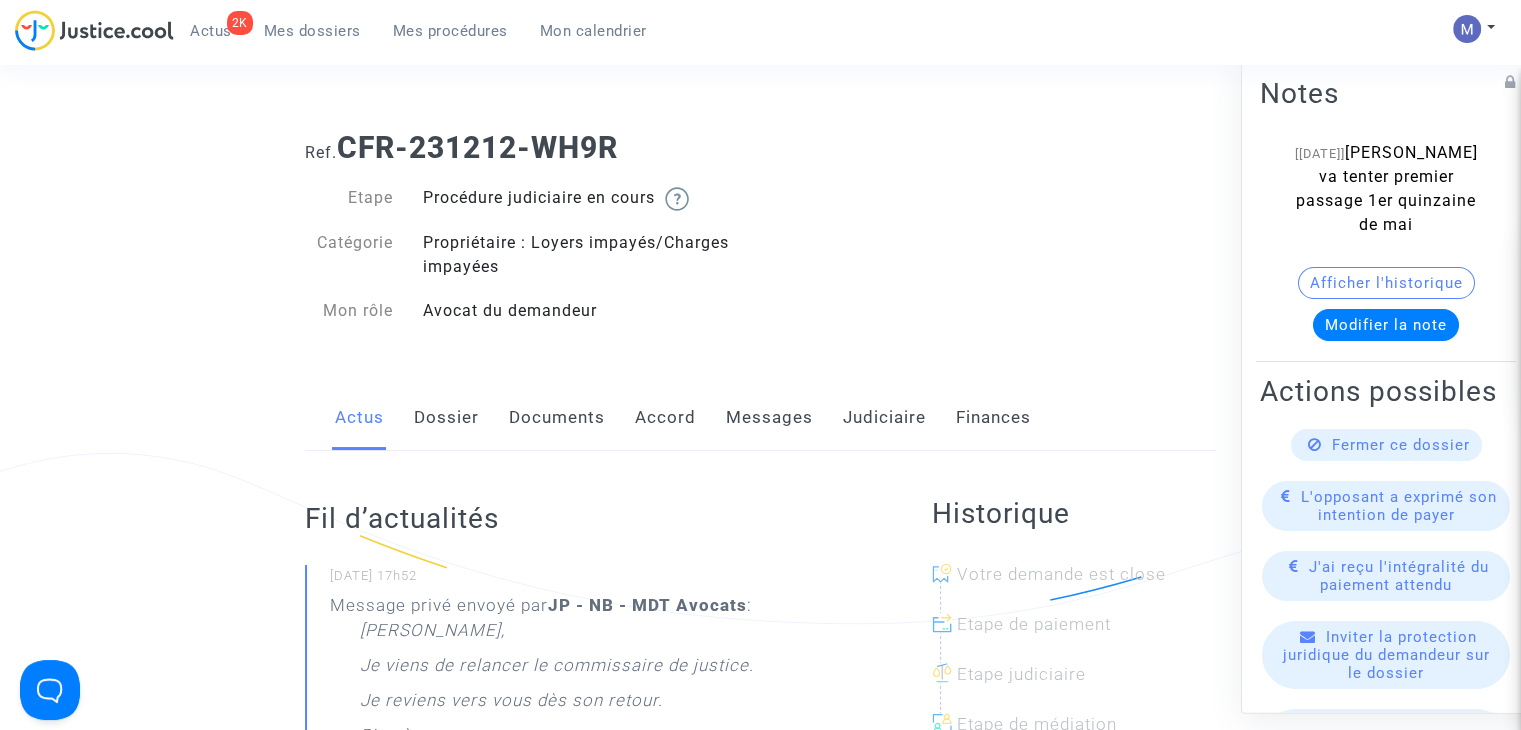 drag, startPoint x: 771, startPoint y: 421, endPoint x: 734, endPoint y: 435, distance: 39.56008 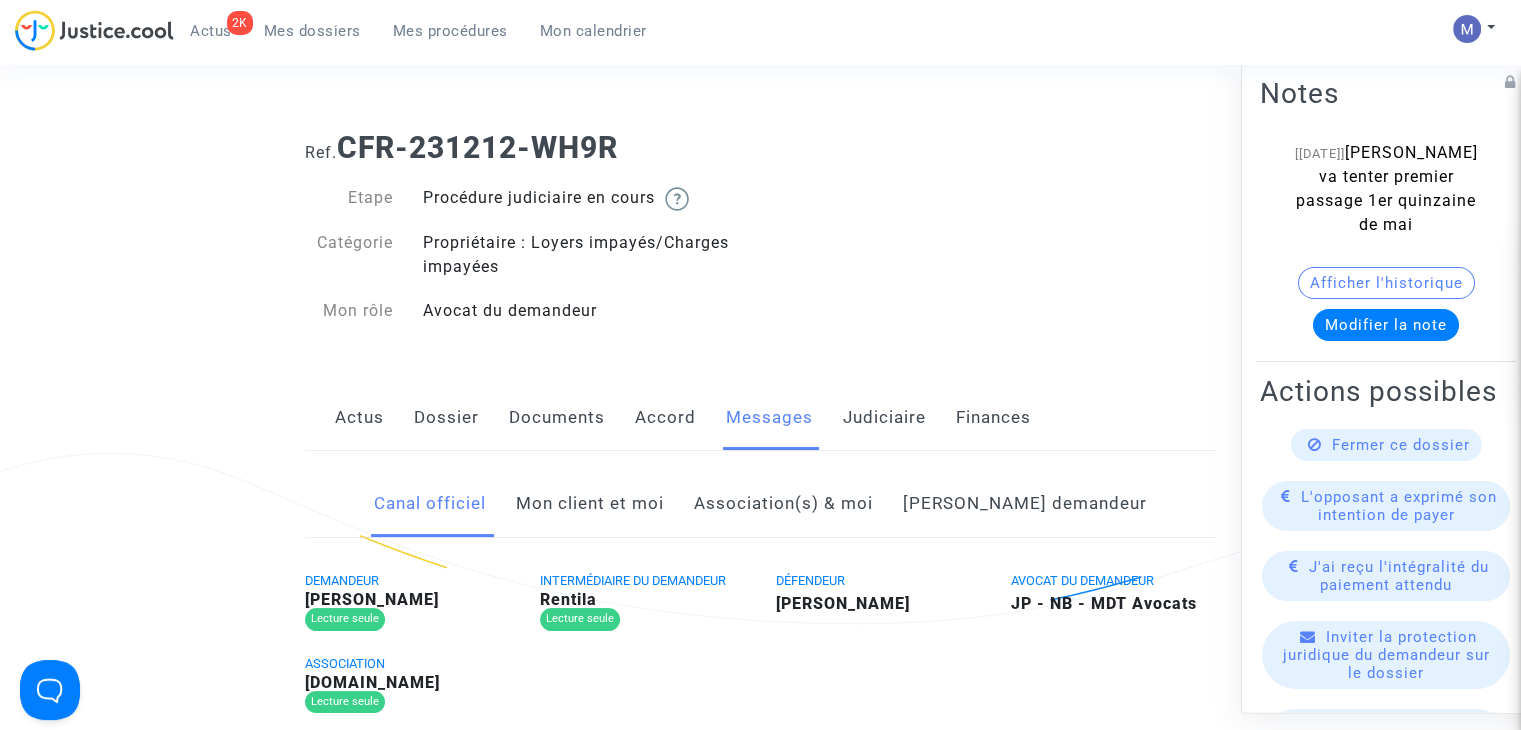 click on "Mon client et moi" 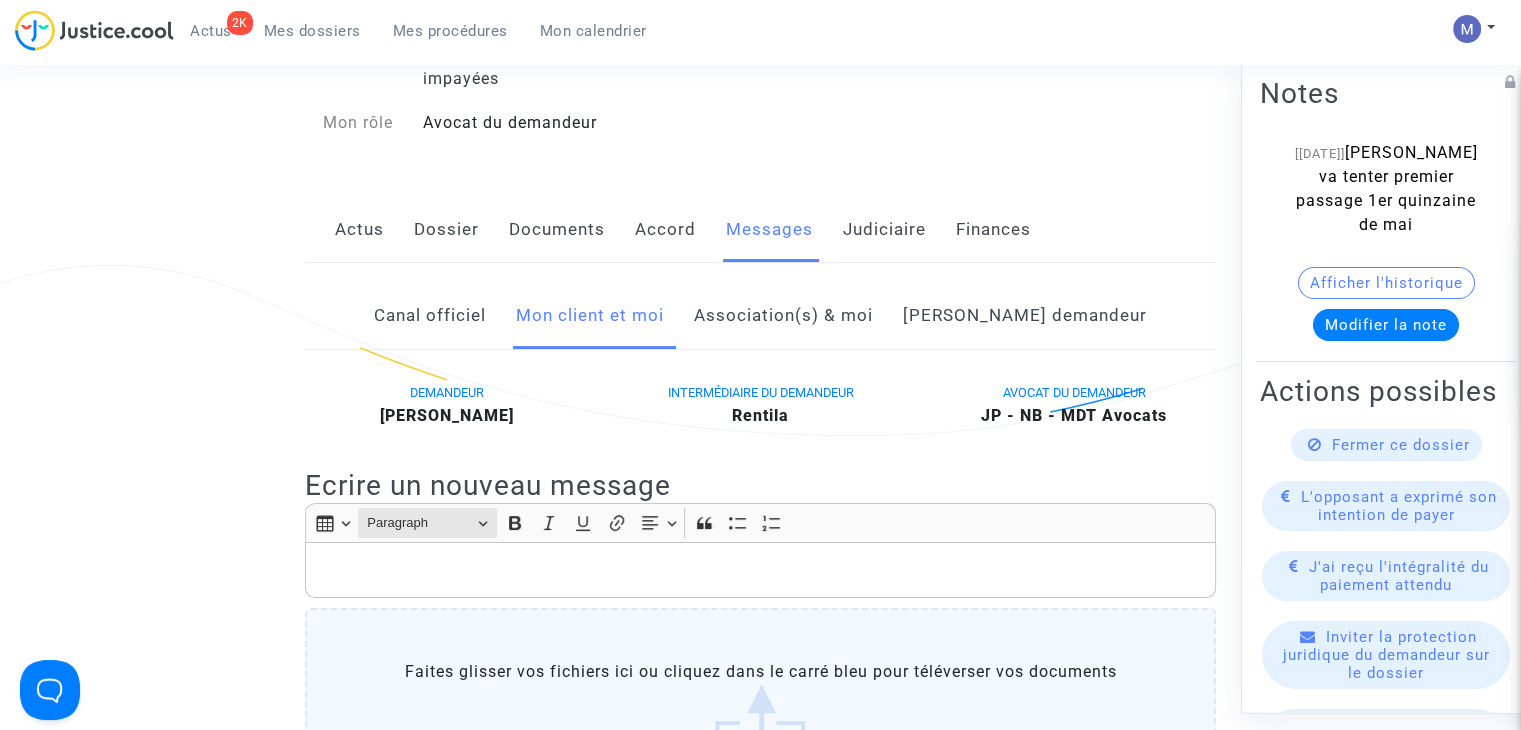 scroll, scrollTop: 200, scrollLeft: 0, axis: vertical 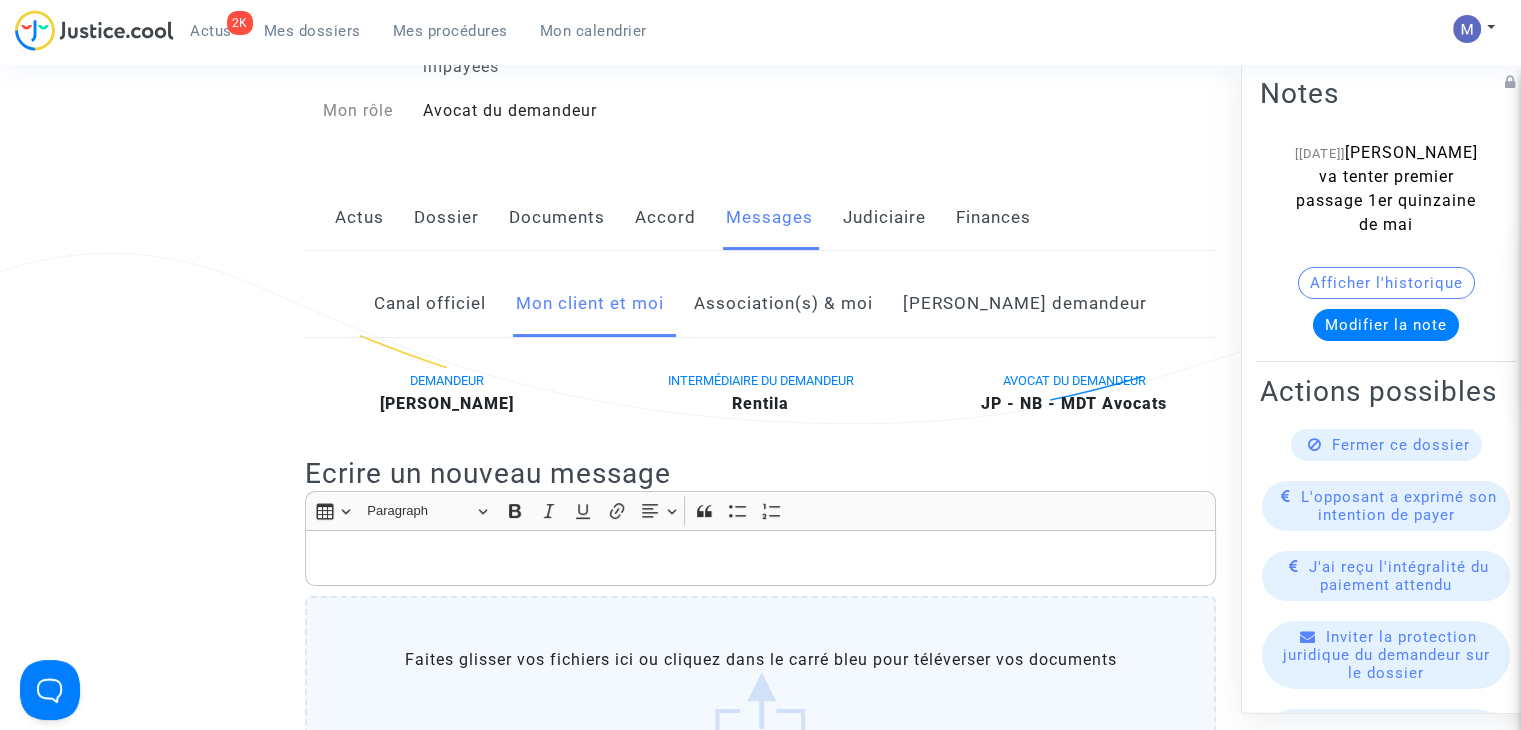 click 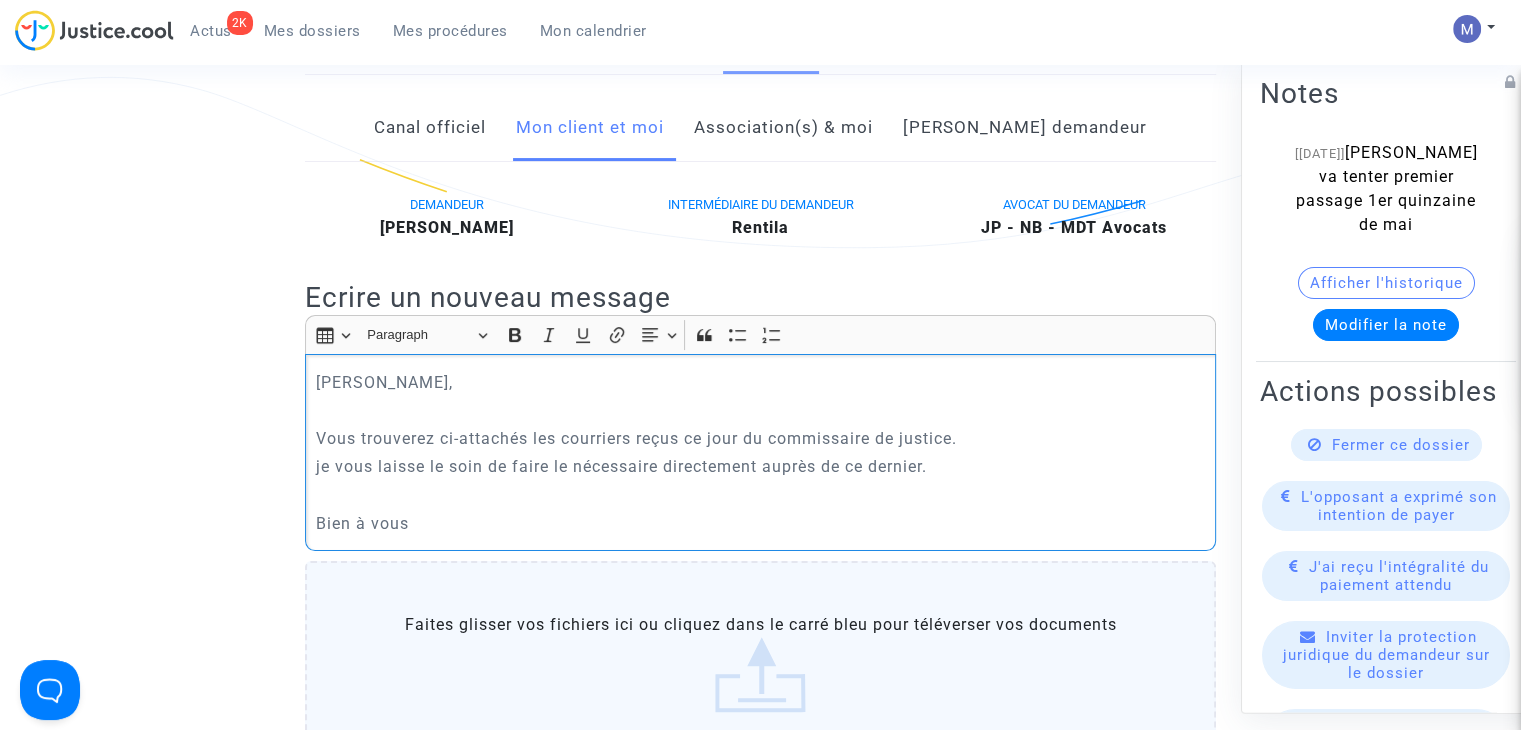 scroll, scrollTop: 600, scrollLeft: 0, axis: vertical 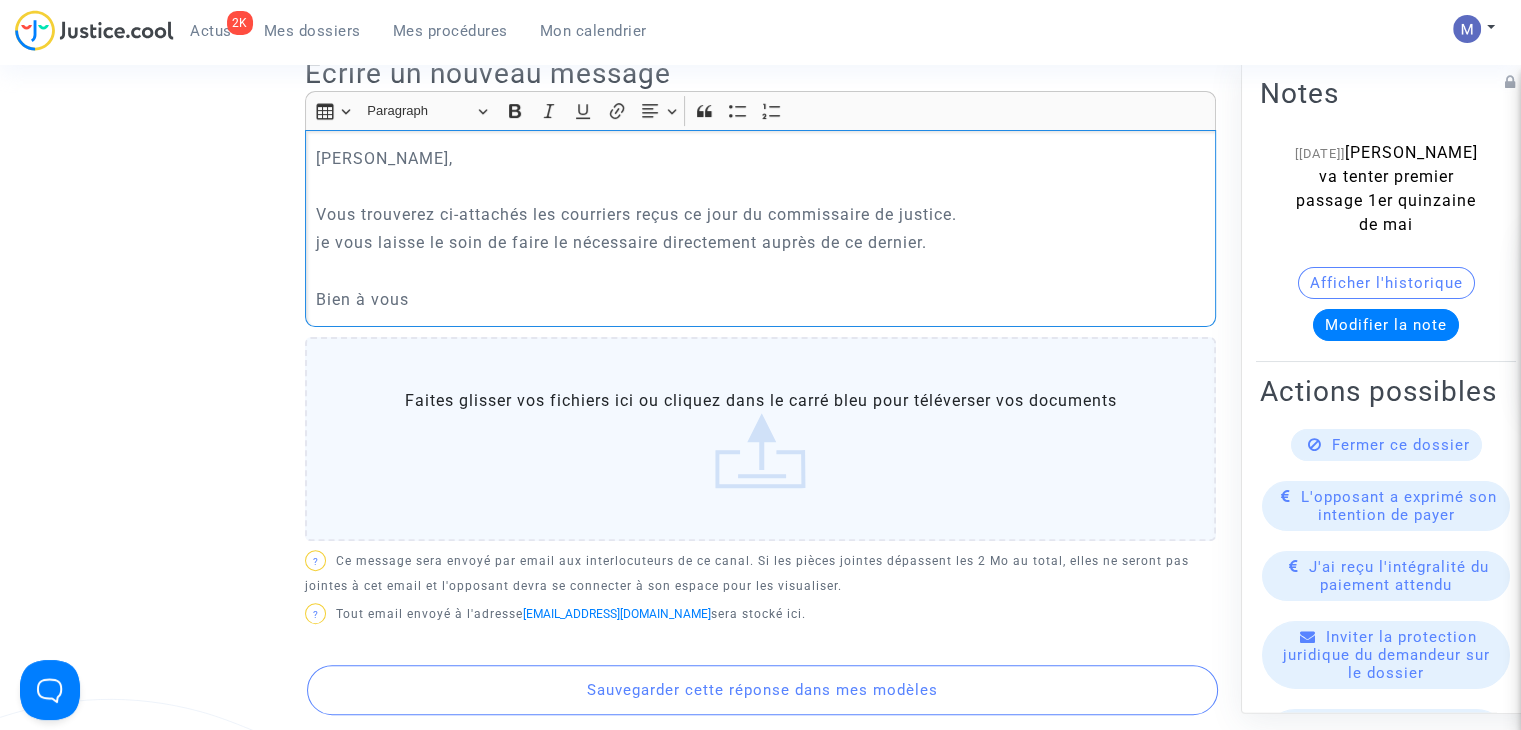 click on "Faites glisser vos fichiers ici ou cliquez dans le carré bleu pour téléverser vos documents" 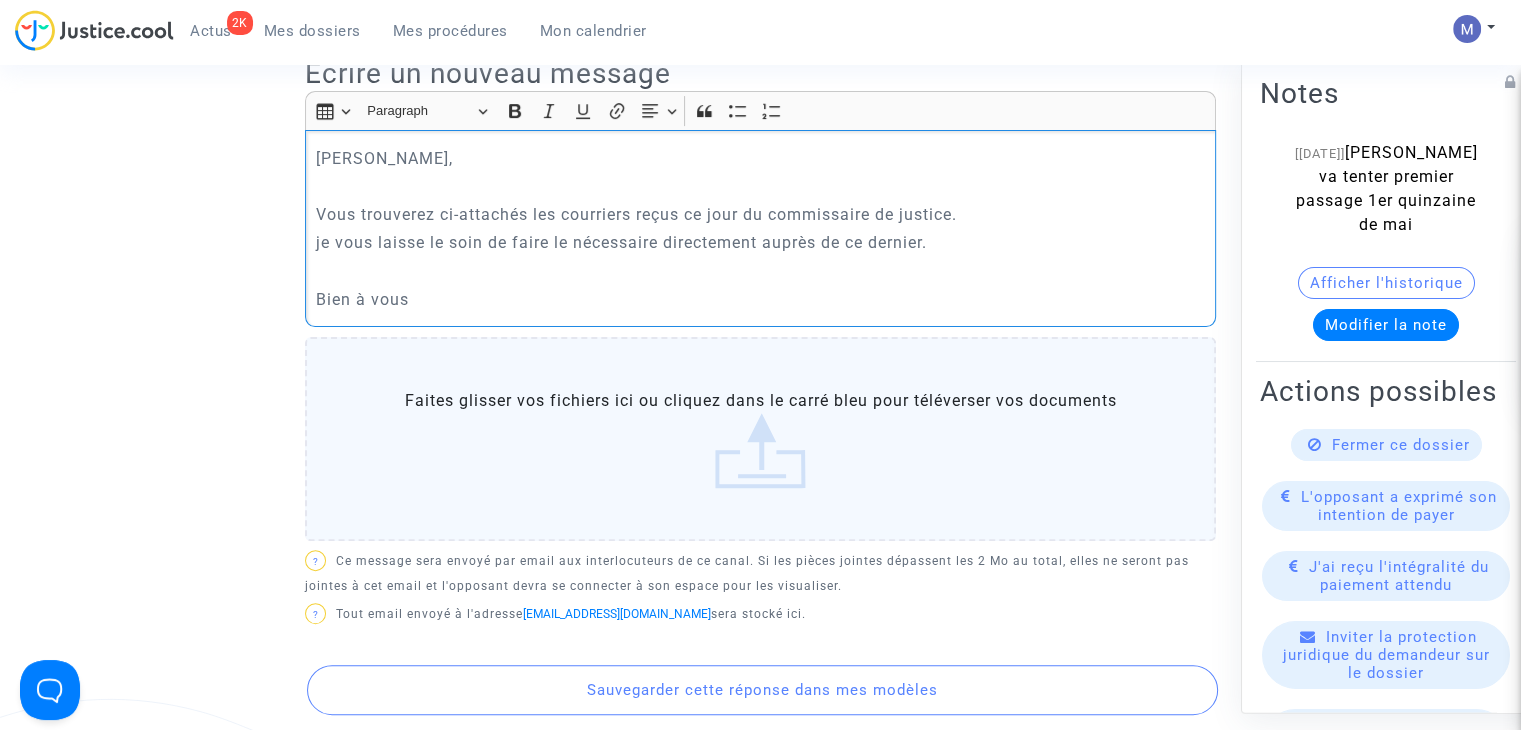 click on "Faites glisser vos fichiers ici ou cliquez dans le carré bleu pour téléverser vos documents" at bounding box center [0, 0] 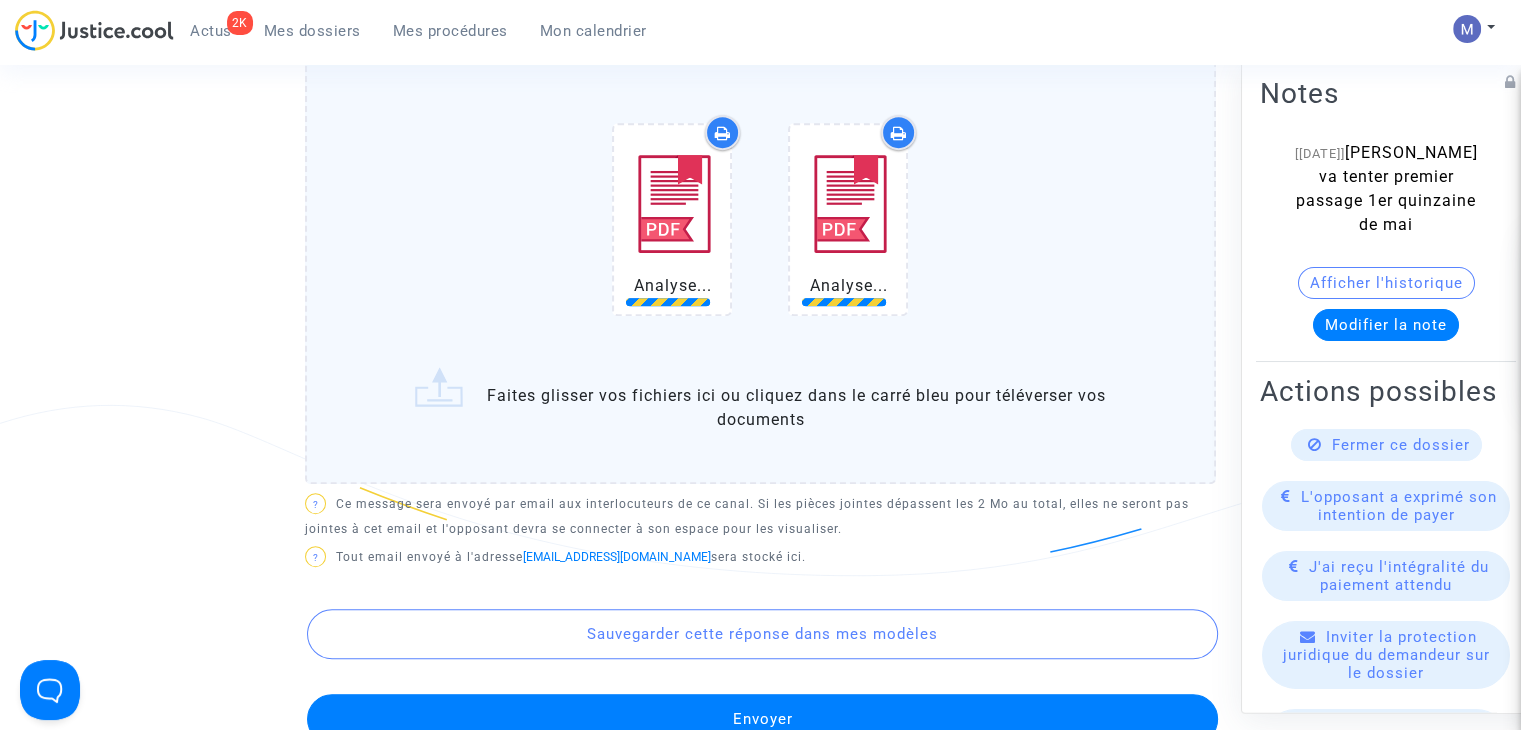 scroll, scrollTop: 900, scrollLeft: 0, axis: vertical 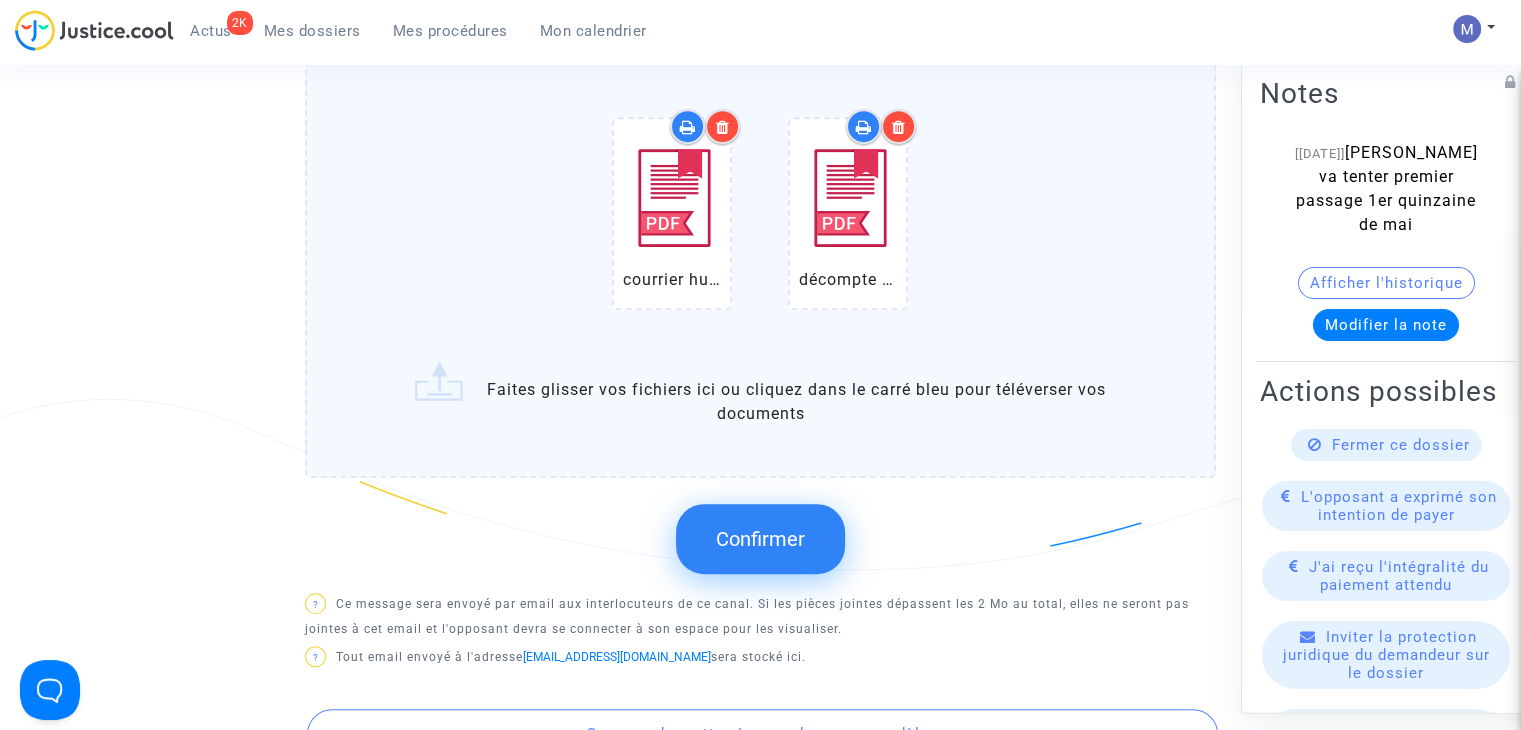 click on "Confirmer" 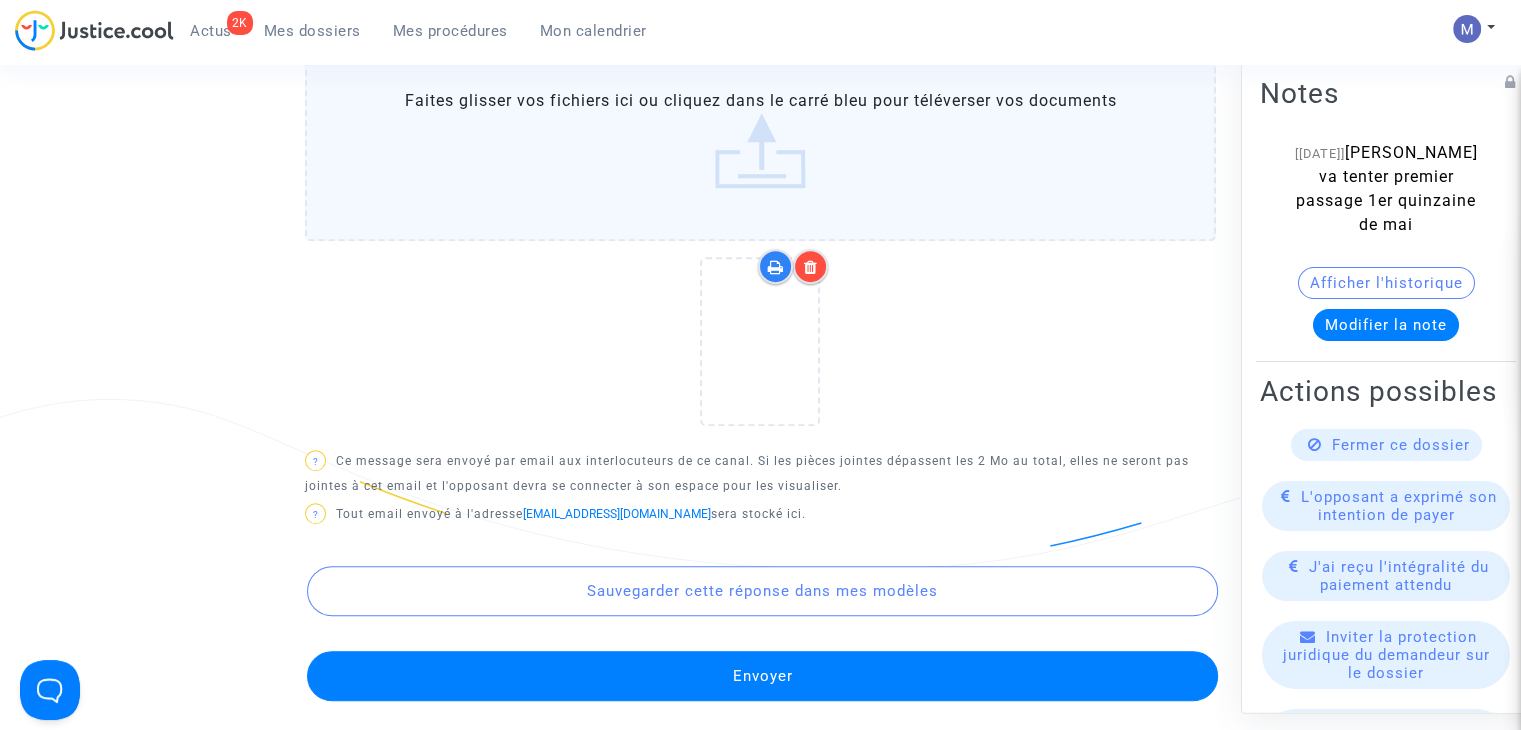 click on "Envoyer" 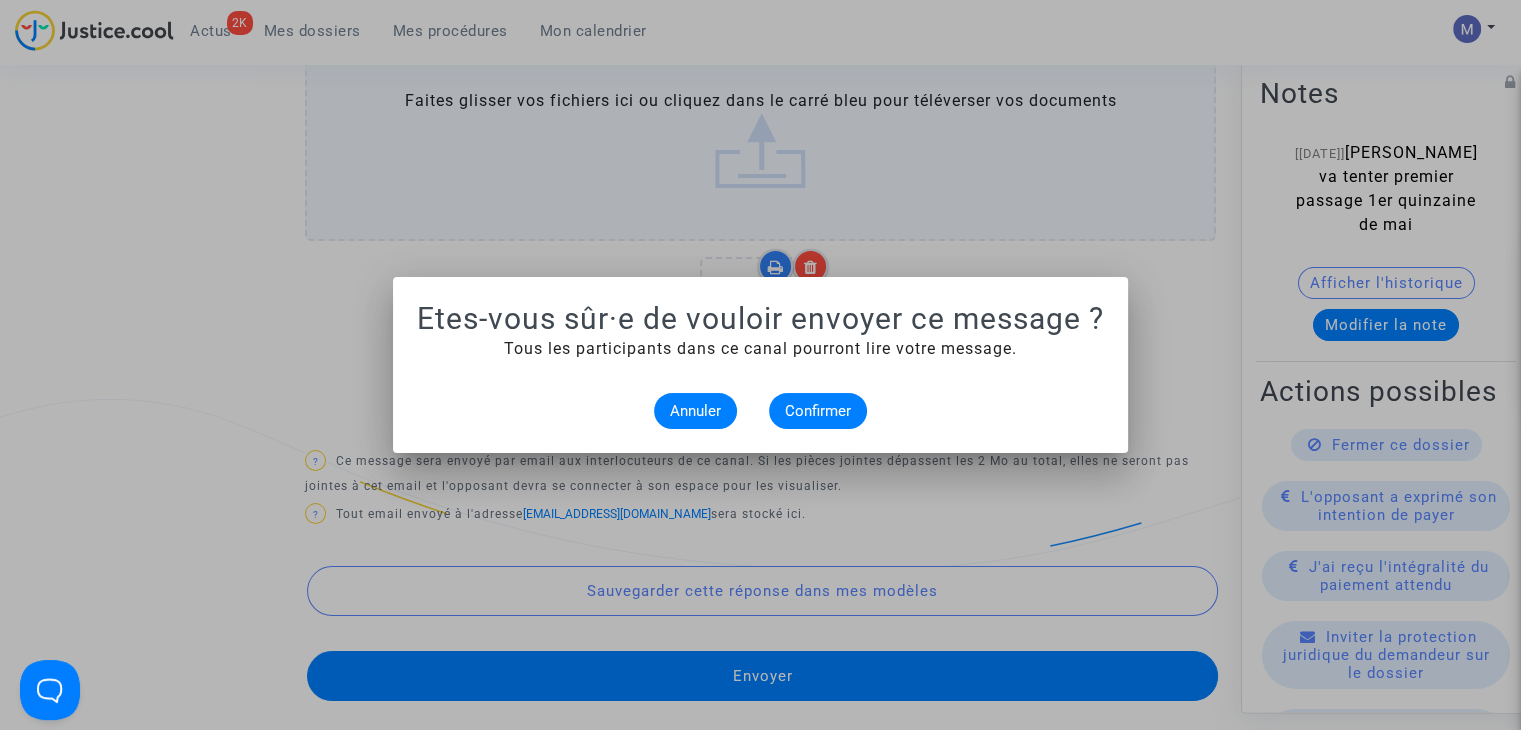 scroll, scrollTop: 0, scrollLeft: 0, axis: both 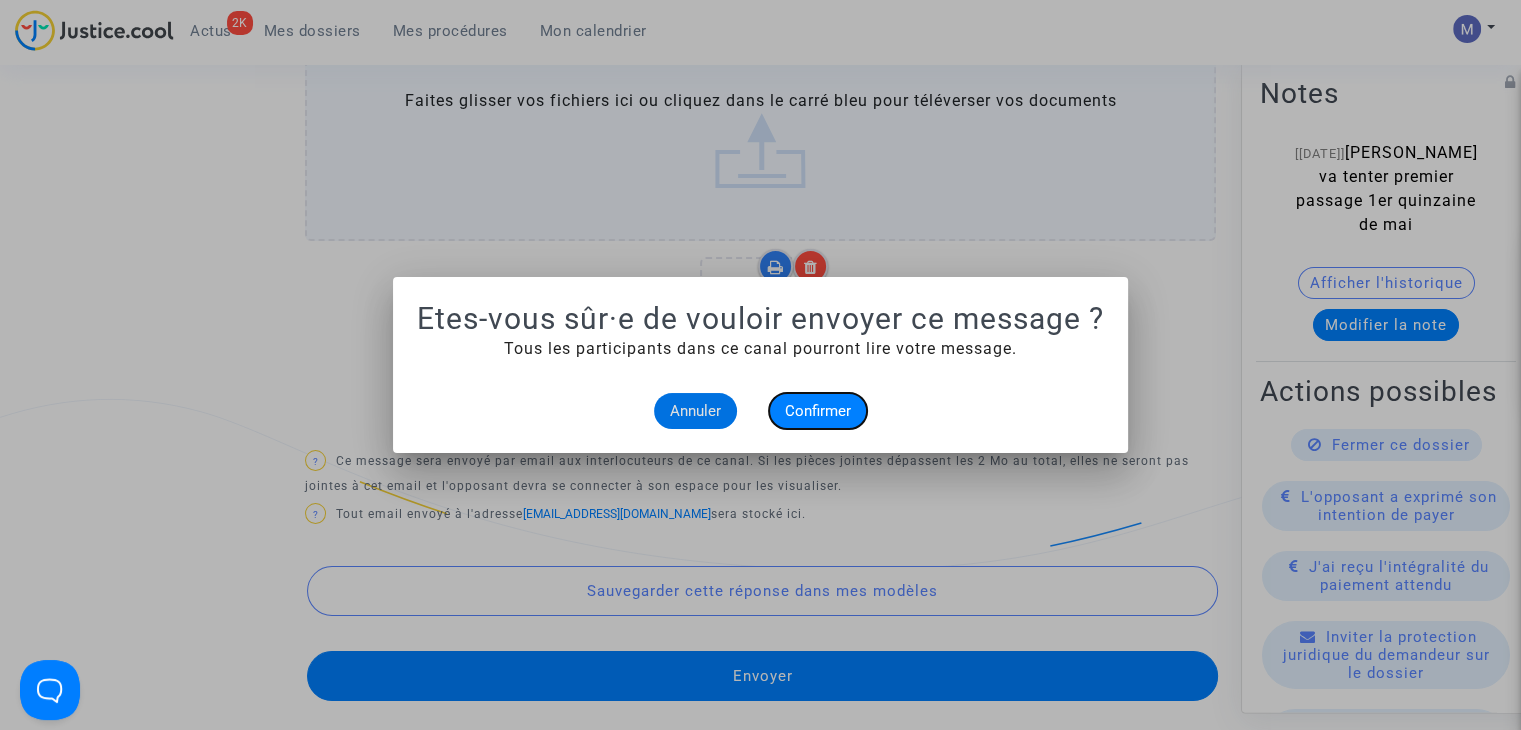 click on "Confirmer" at bounding box center [818, 411] 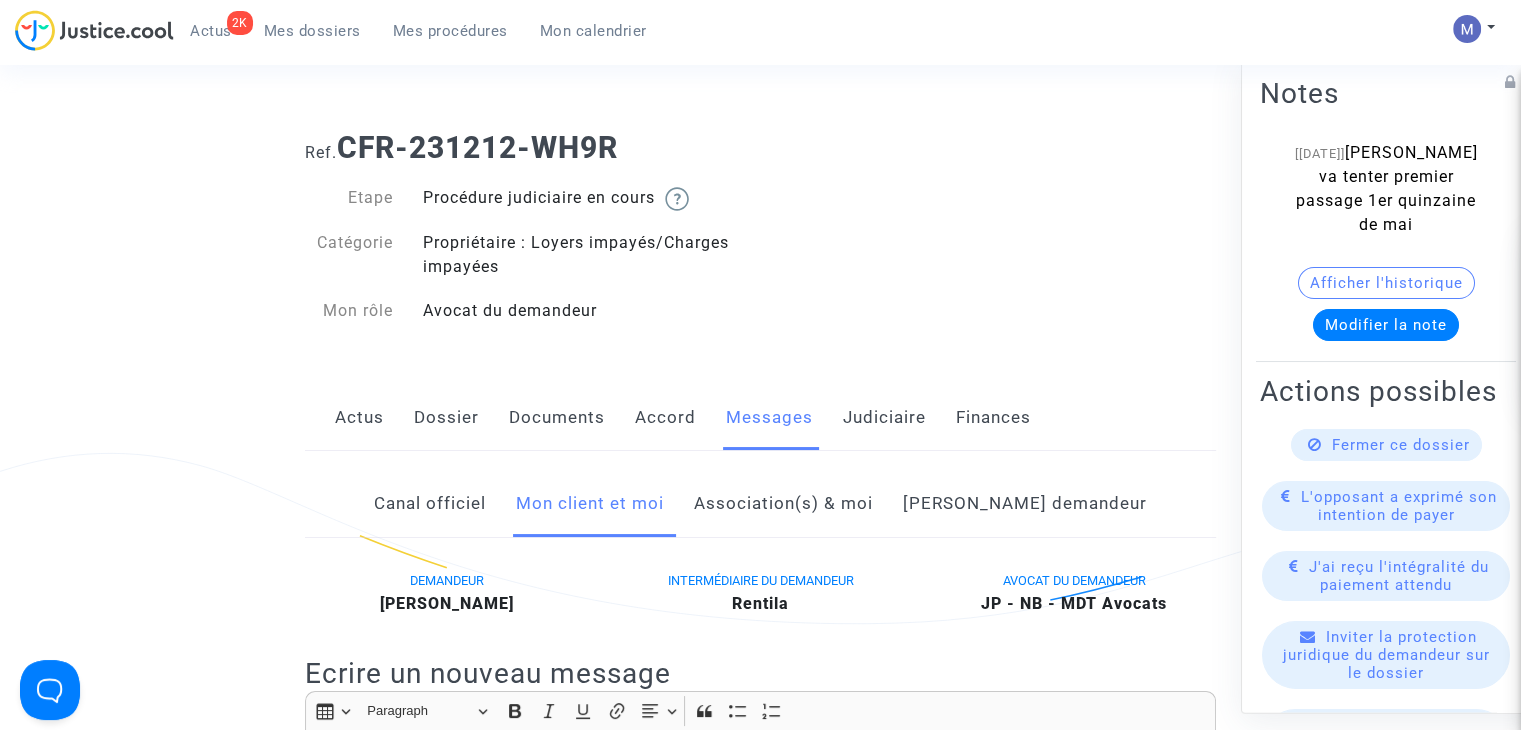 scroll, scrollTop: 900, scrollLeft: 0, axis: vertical 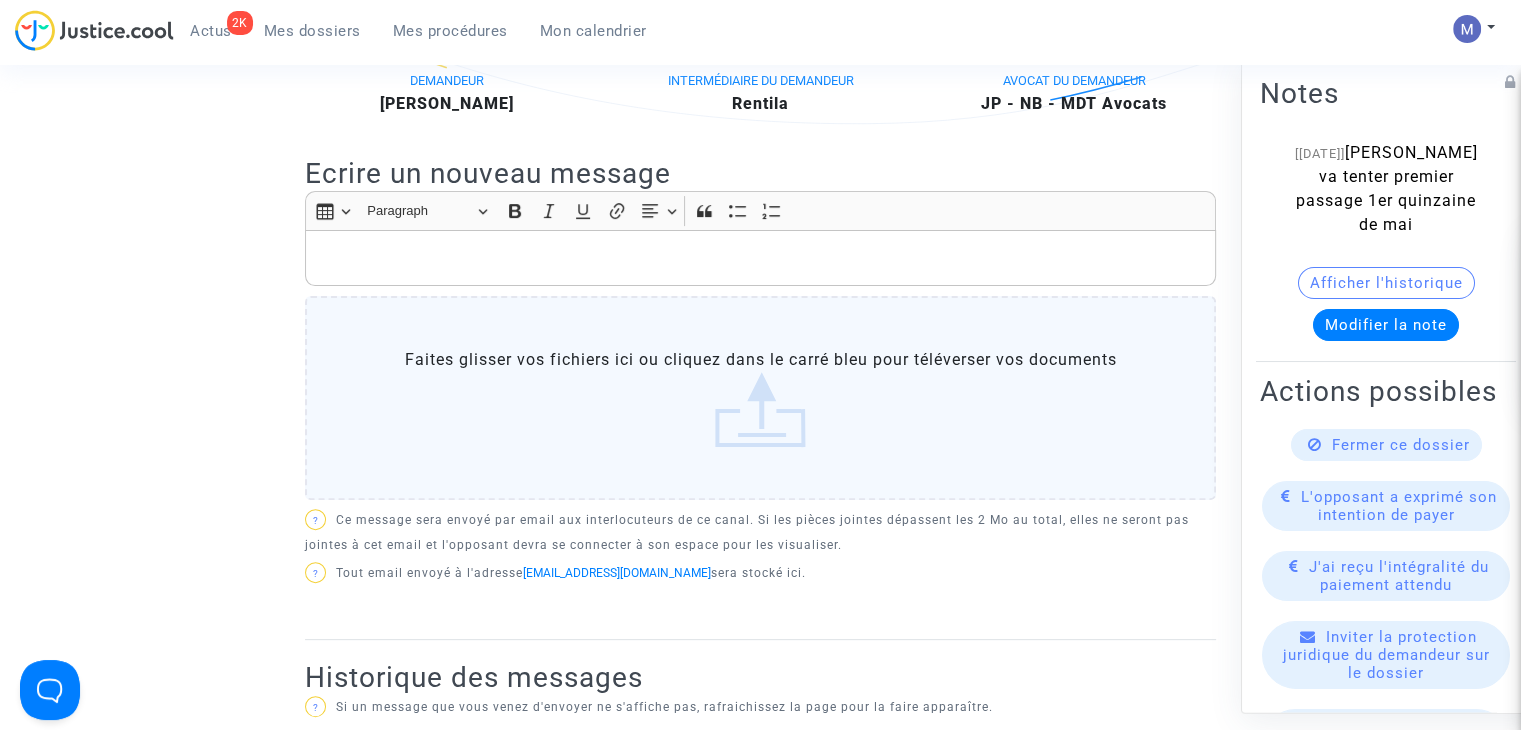 click on "Mes dossiers" at bounding box center [312, 31] 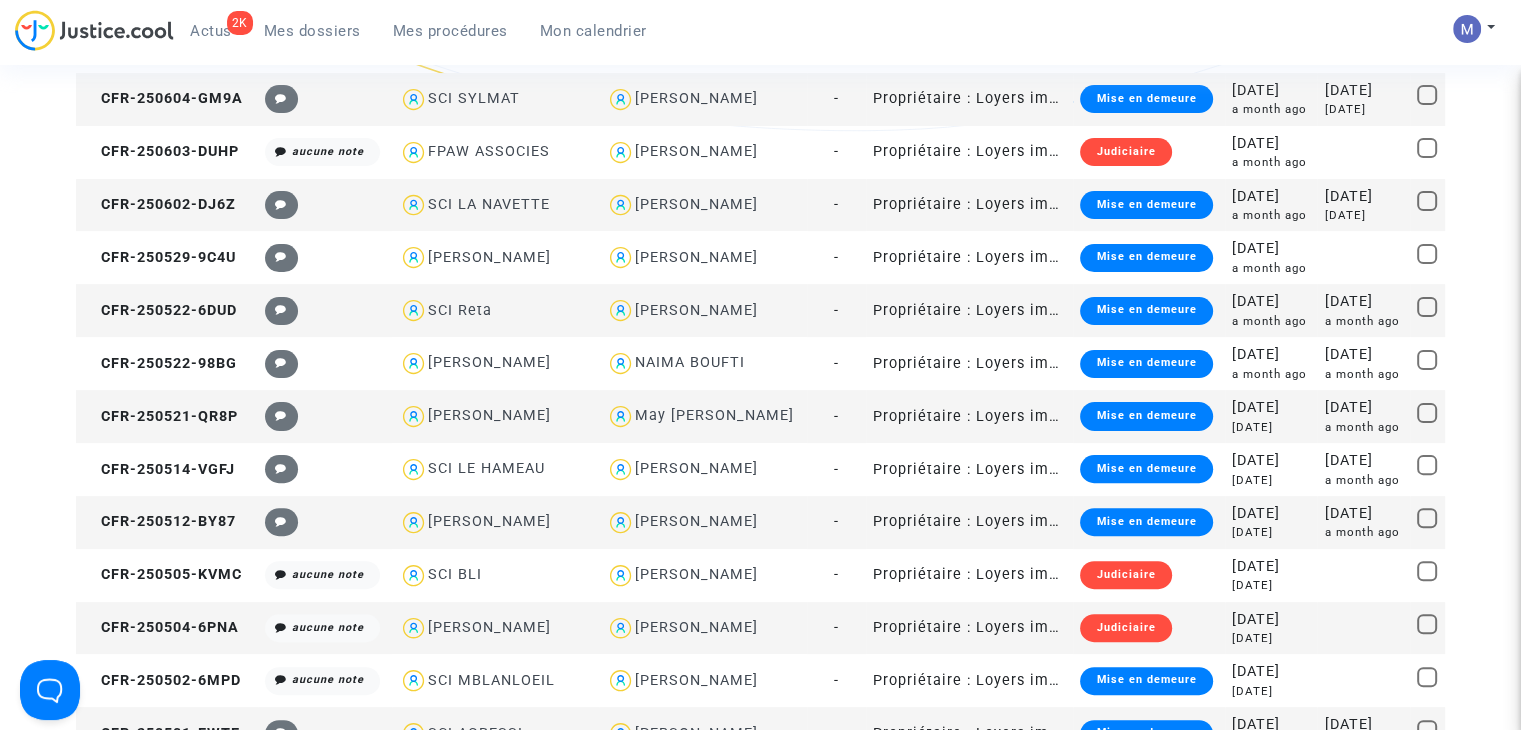 scroll, scrollTop: 0, scrollLeft: 0, axis: both 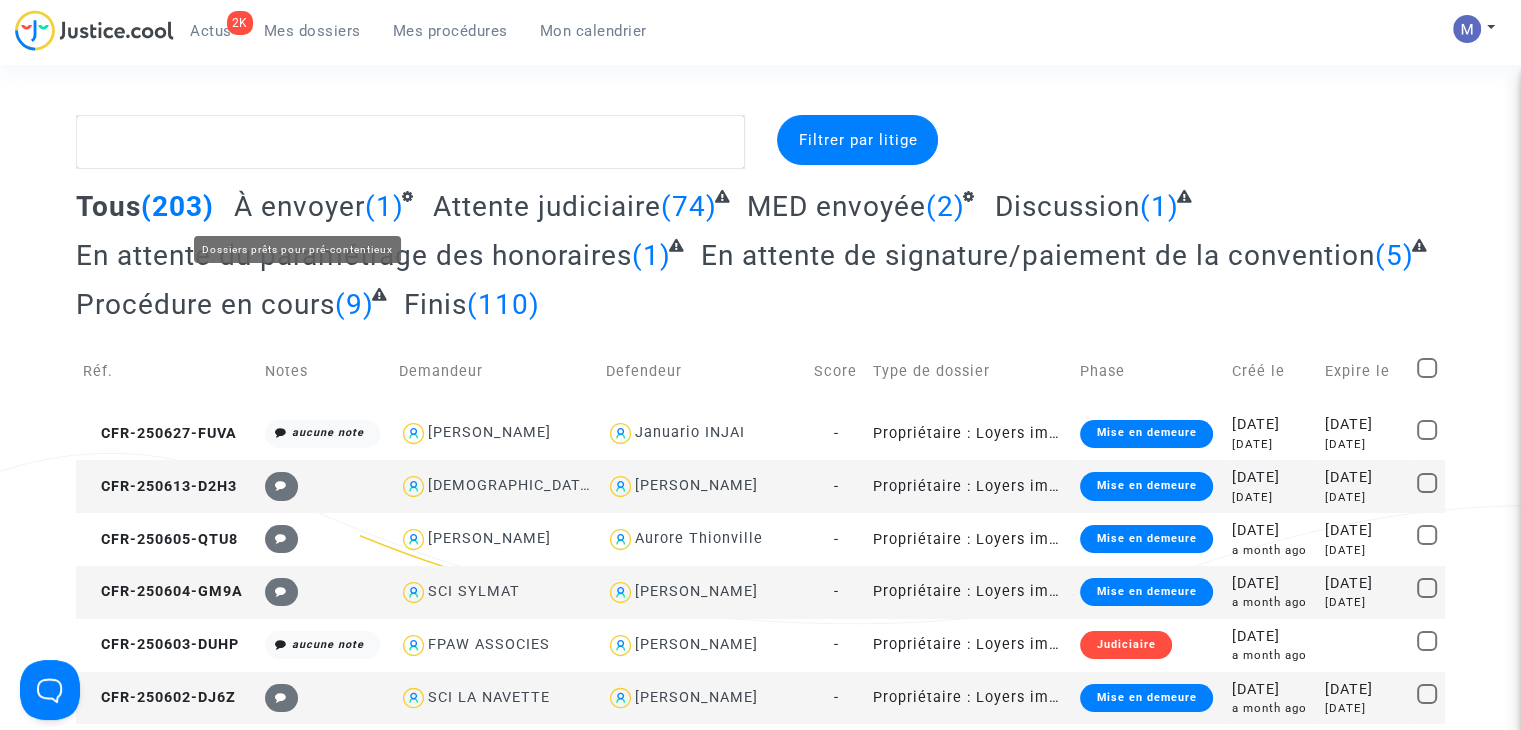 click on "À envoyer" 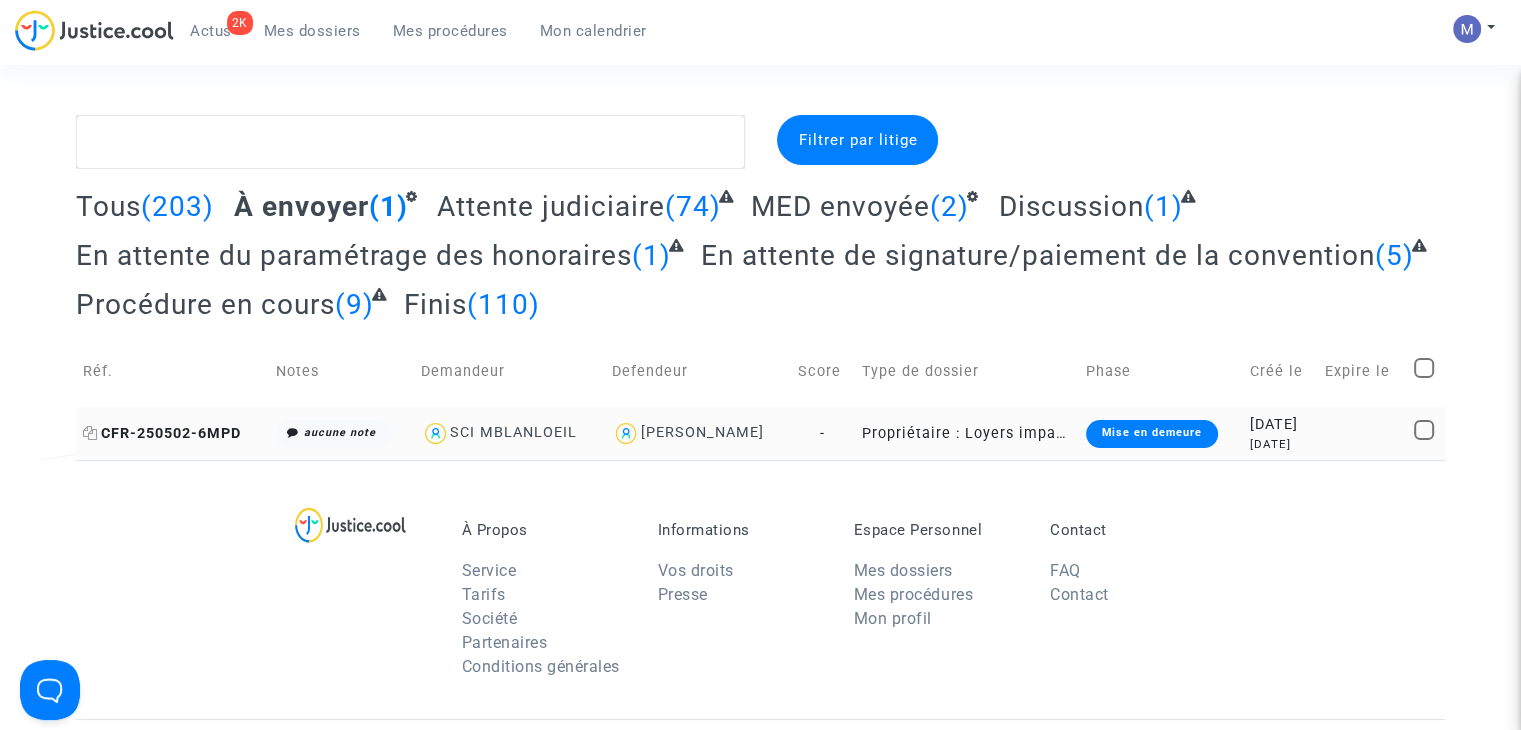 click on "CFR-250502-6MPD" 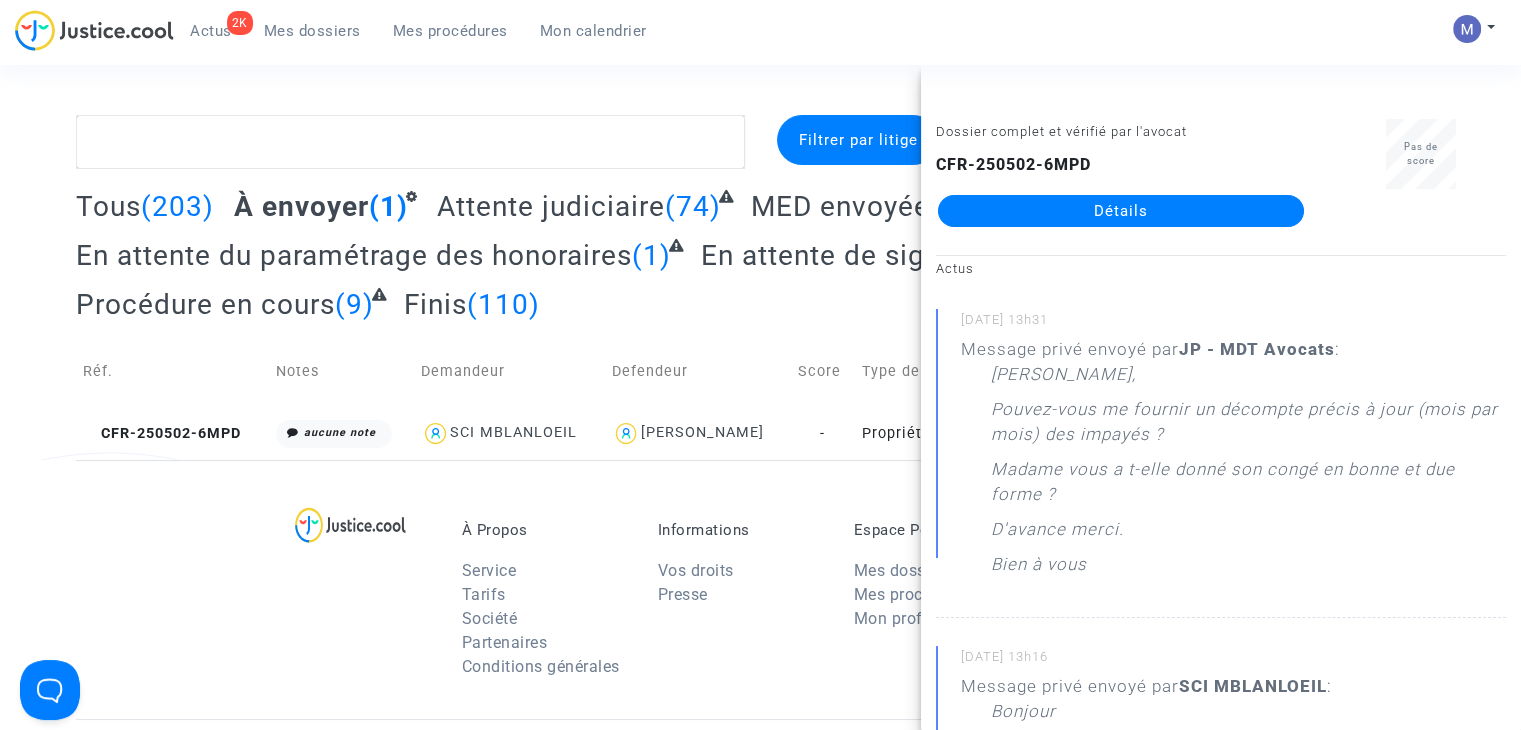 click on "À Propos  Service   Tarifs   Société   Partenaires   Conditions générales  Informations  Vos droits   Presse  Espace Personnel  Mes dossiers   Mes procédures   Mon profil   Contact   FAQ   Contact" at bounding box center (760, 589) 